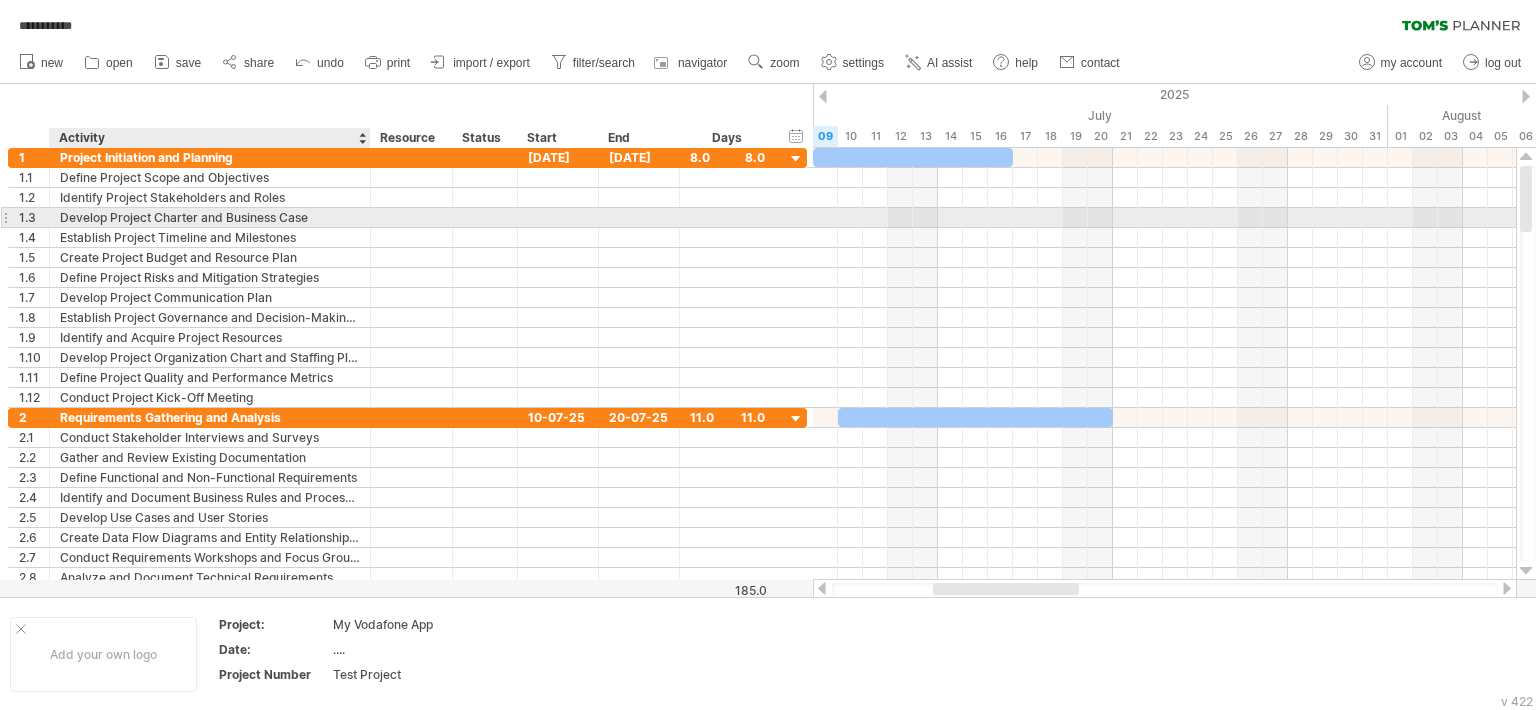 scroll, scrollTop: 0, scrollLeft: 0, axis: both 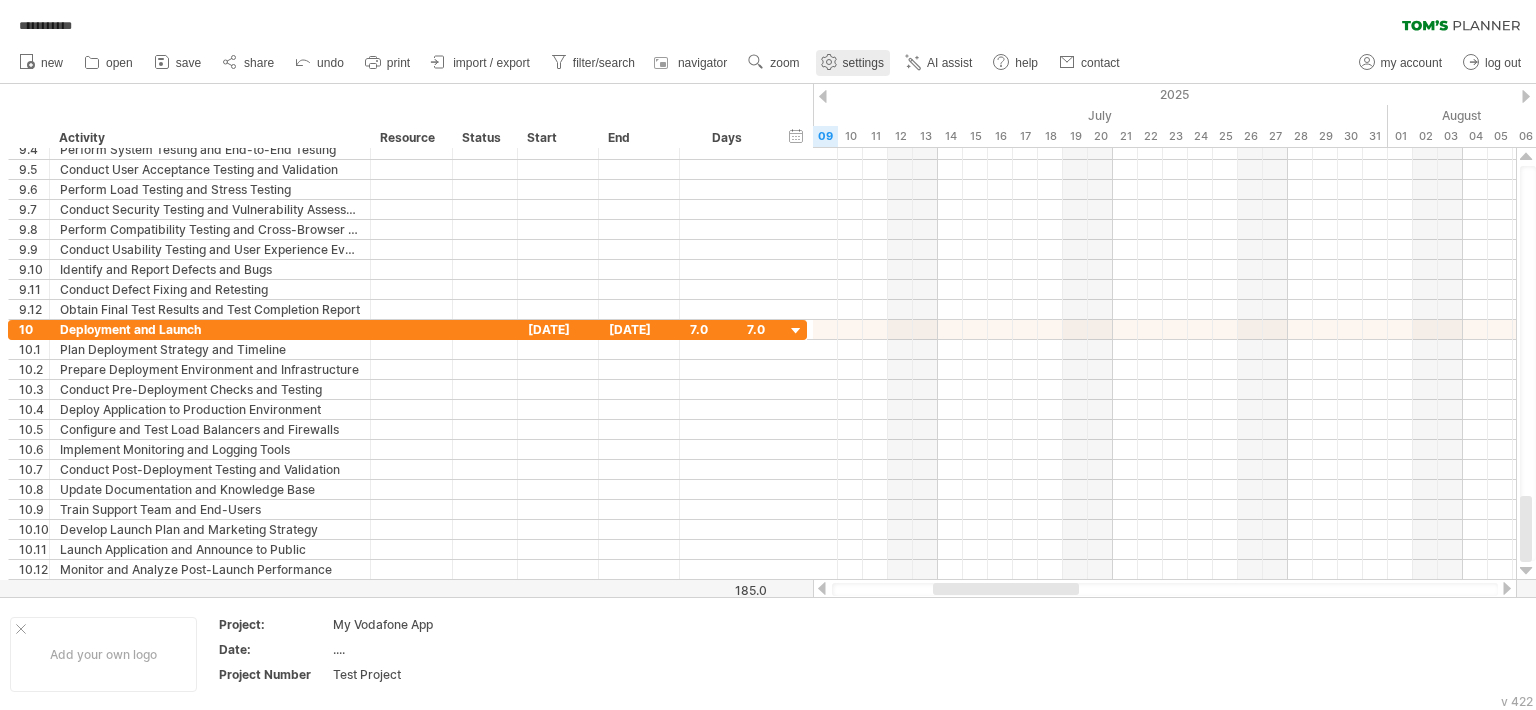 click on "settings" at bounding box center [863, 63] 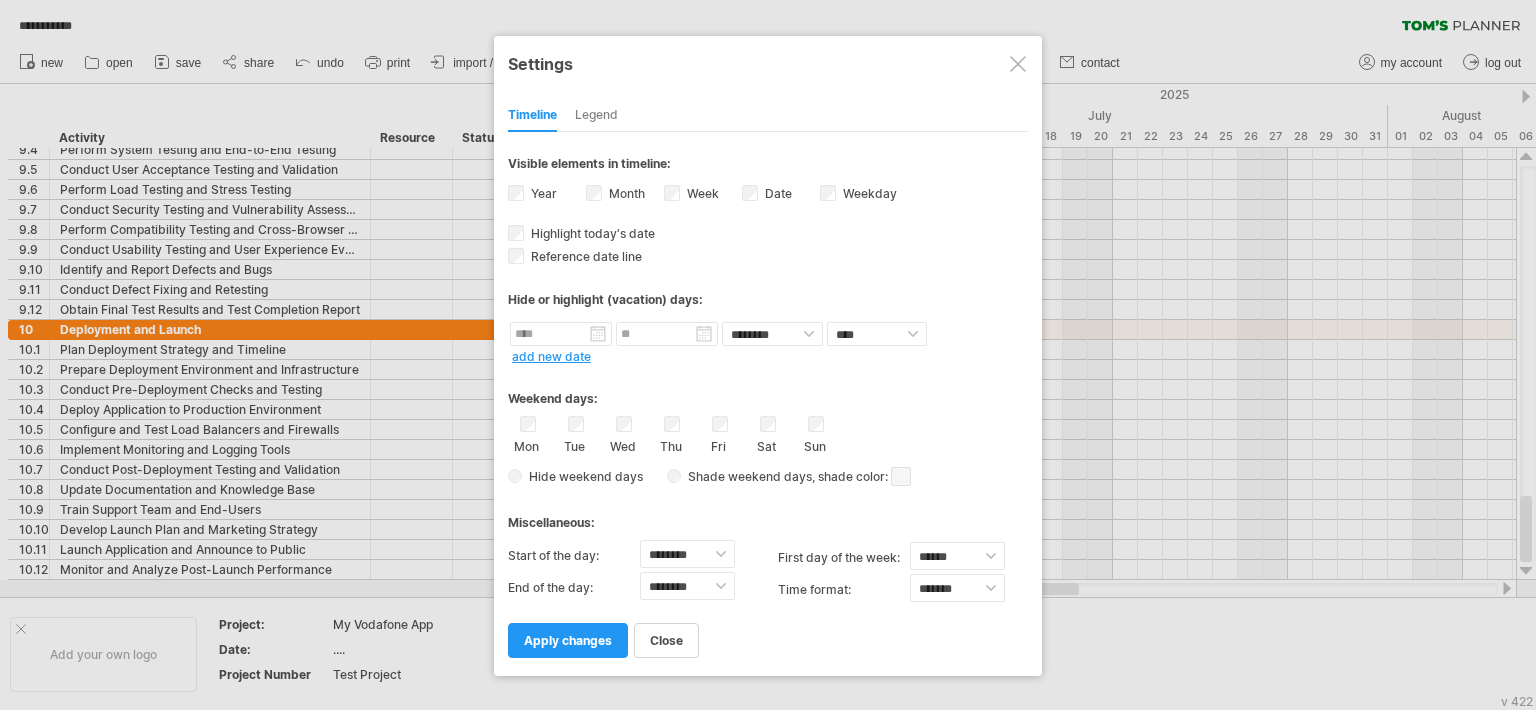 click at bounding box center (1018, 64) 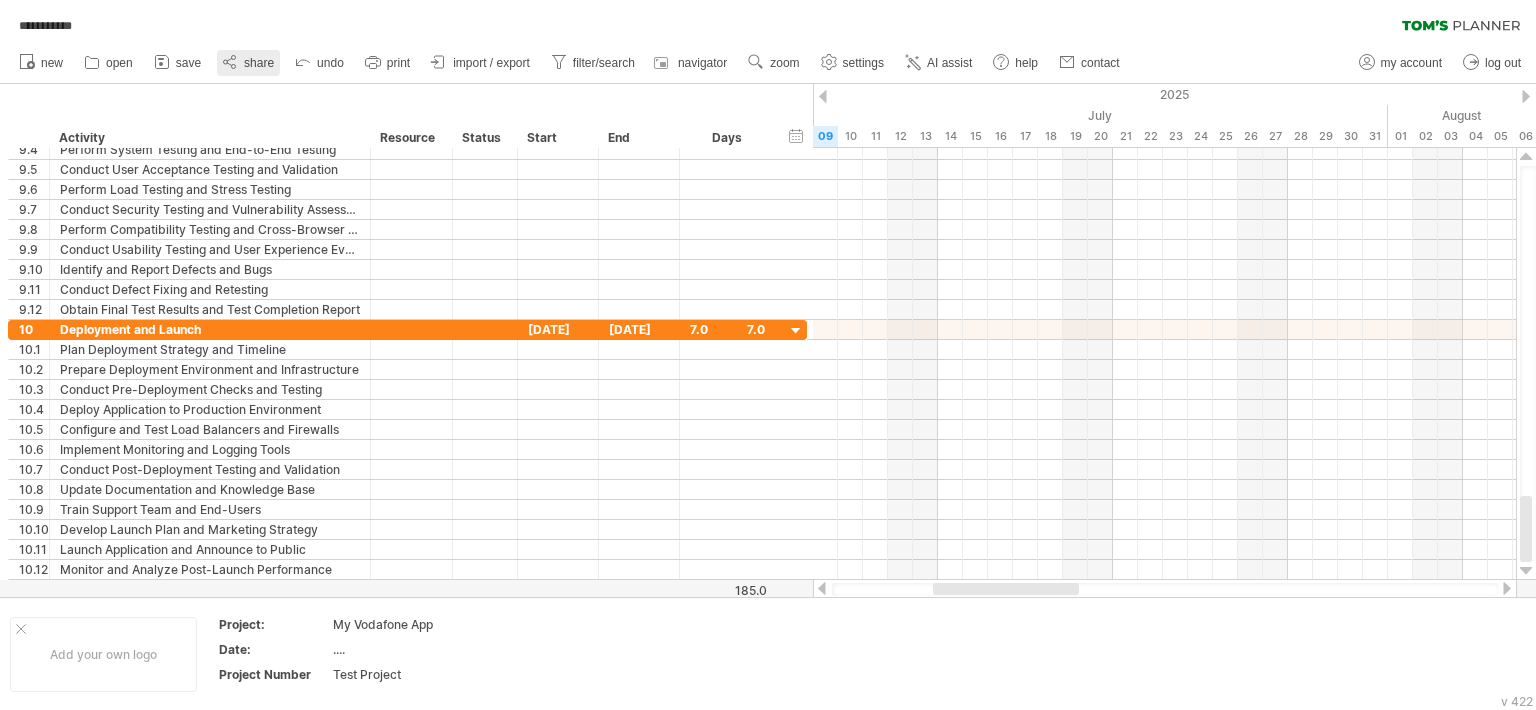 click on "share" at bounding box center (248, 63) 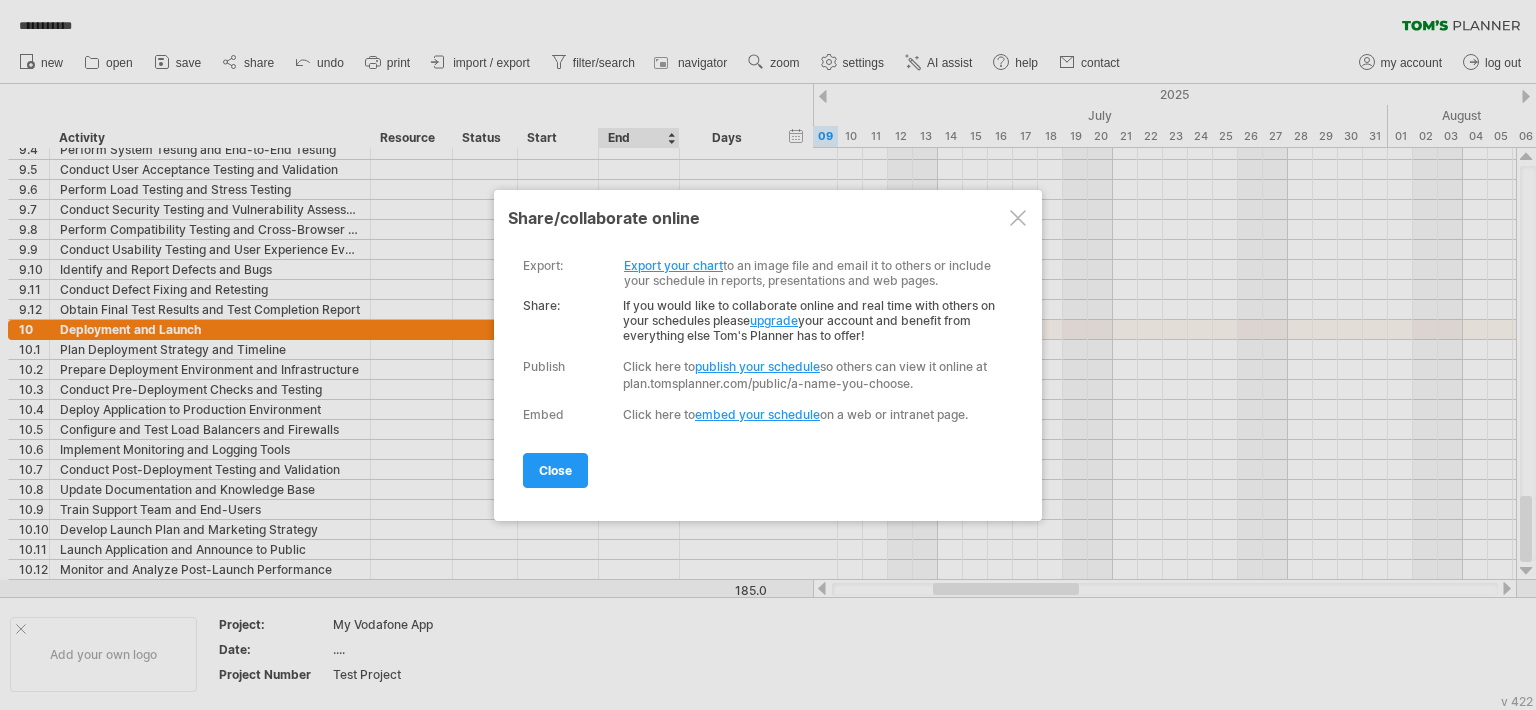 click on "Export your chart" at bounding box center (673, 265) 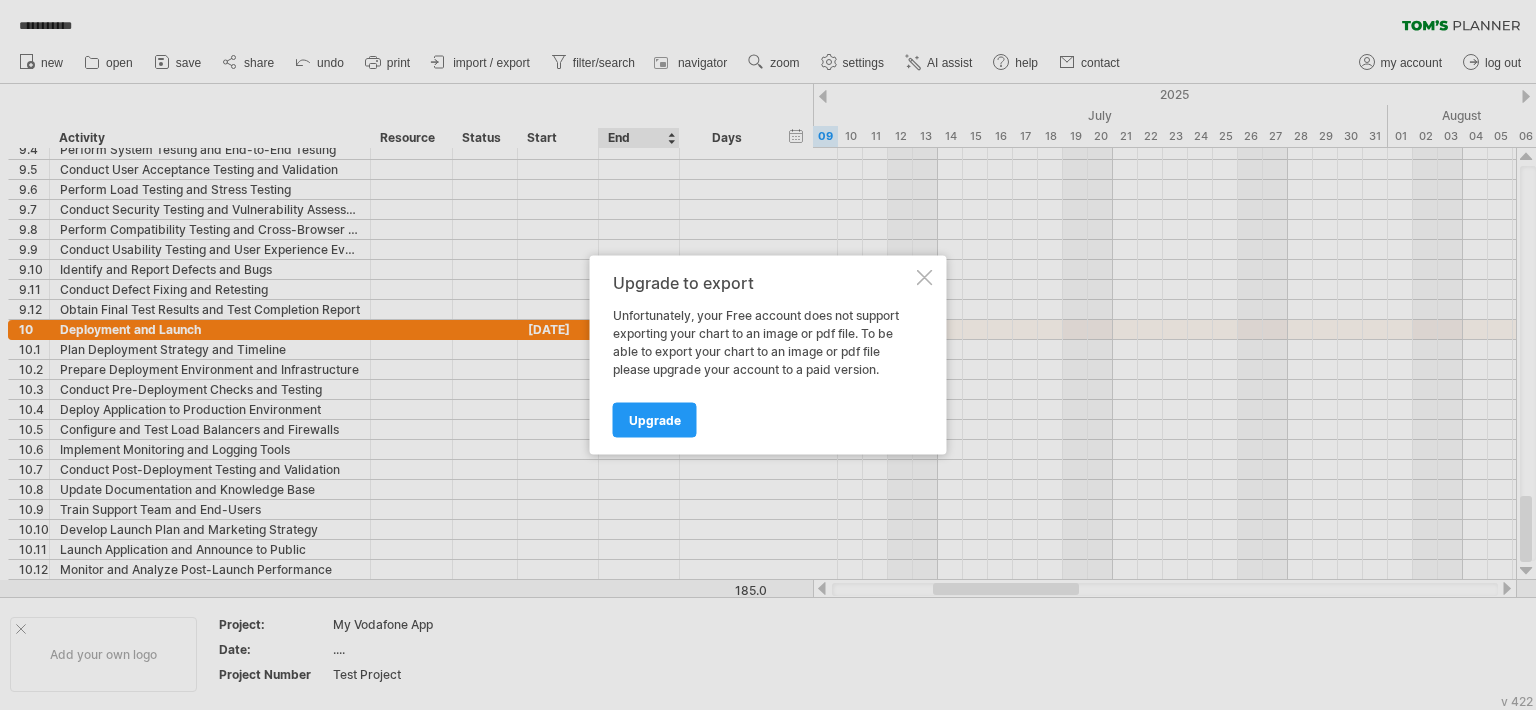 click at bounding box center (925, 278) 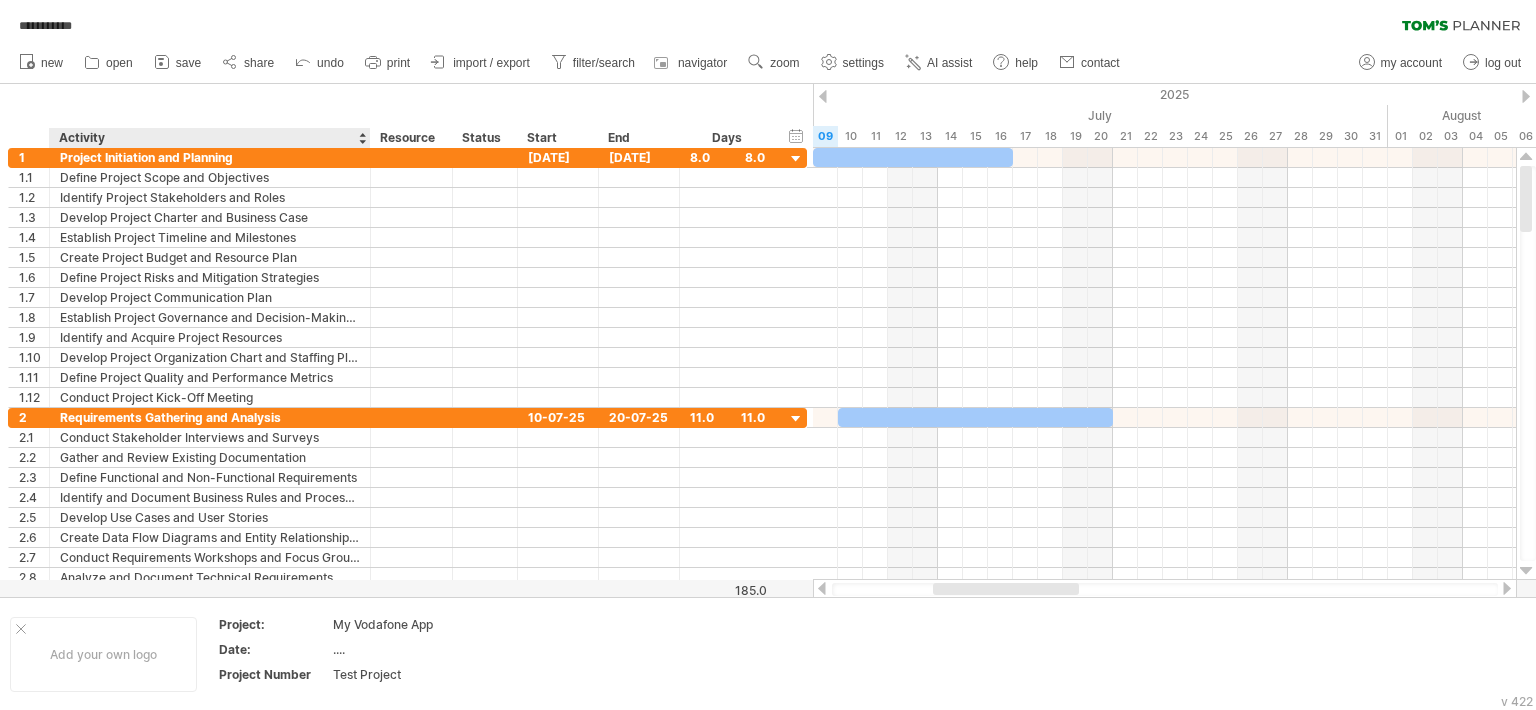 click on "hide start/end/duration show start/end/duration
******** Activity ******** Resource ****** Status Start   End   Days" at bounding box center [406, 116] 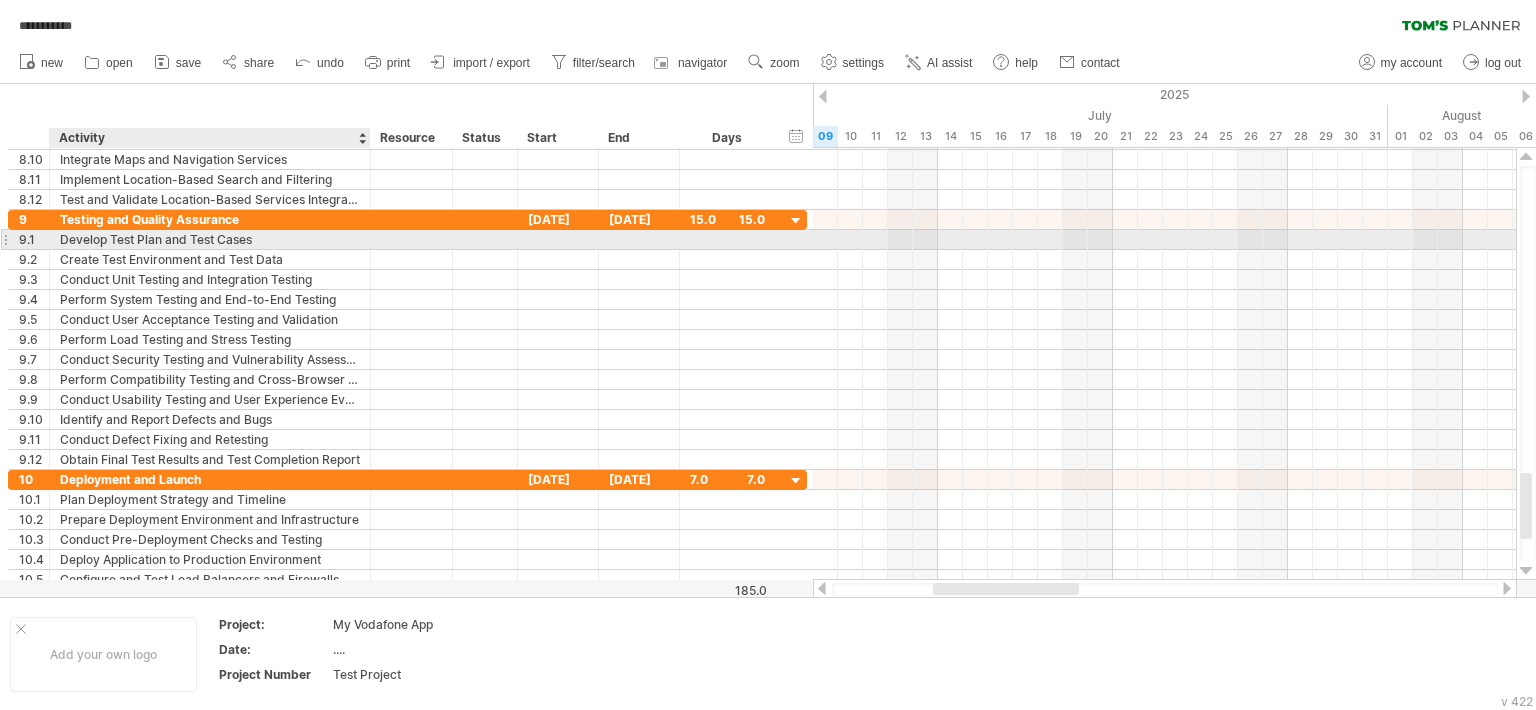 click on "Develop Test Plan and Test Cases" at bounding box center [210, 239] 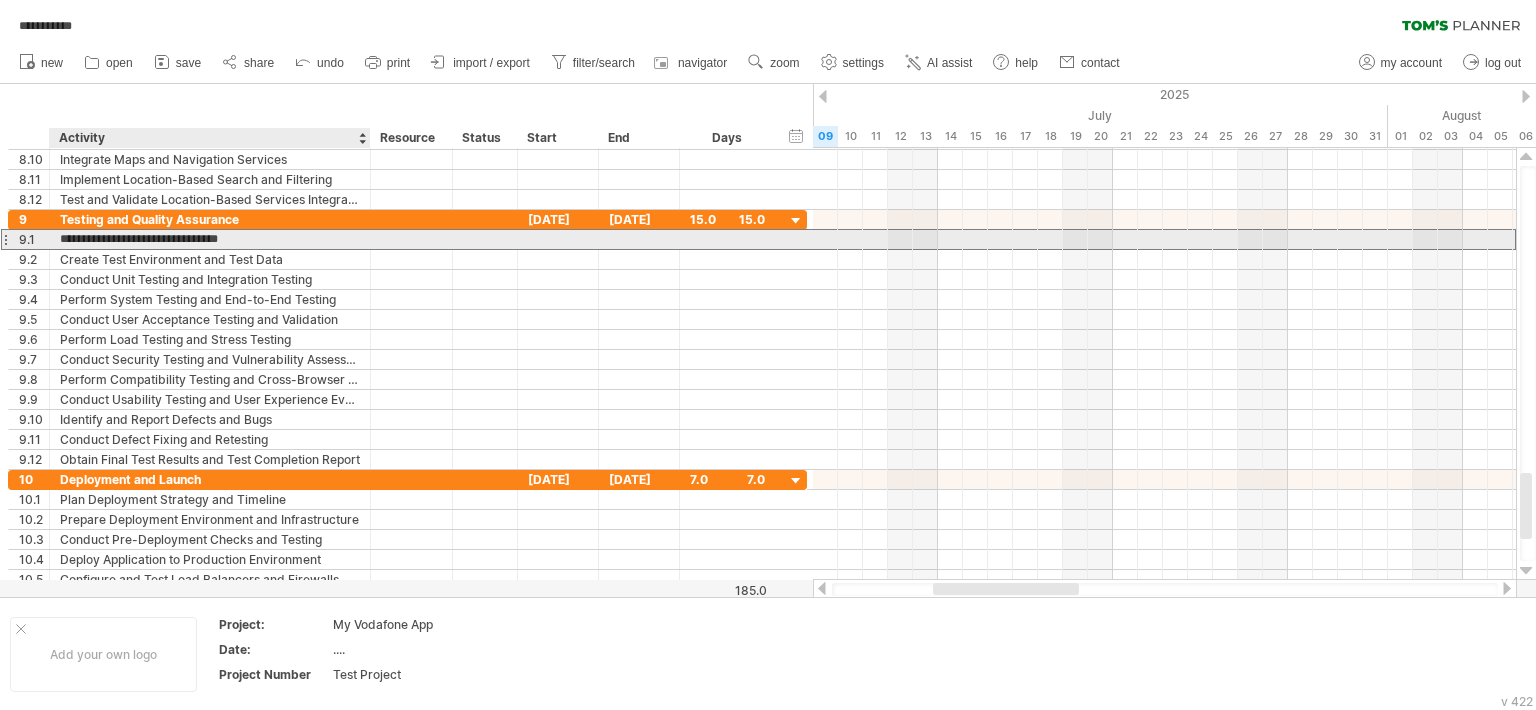 click on "**********" at bounding box center [210, 239] 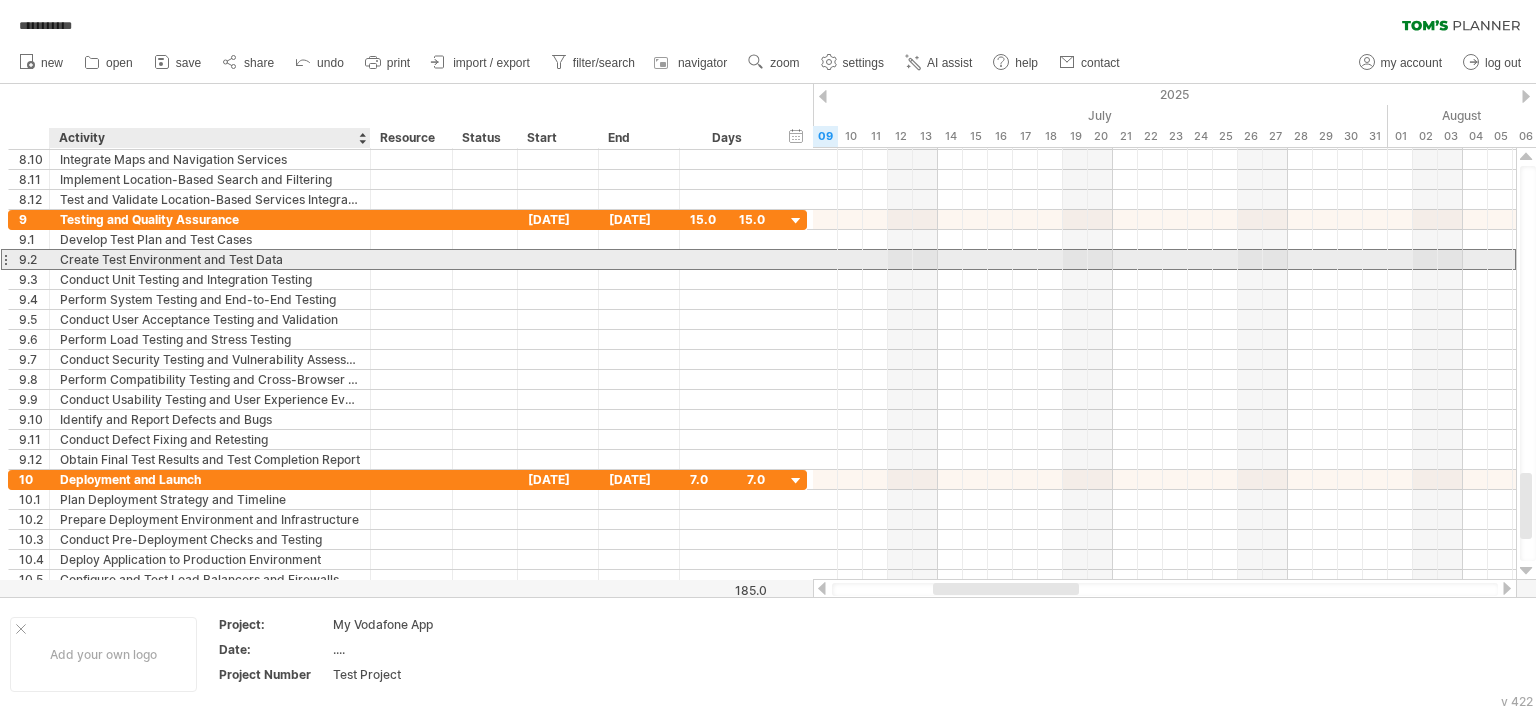 drag, startPoint x: 288, startPoint y: 260, endPoint x: 81, endPoint y: 255, distance: 207.06038 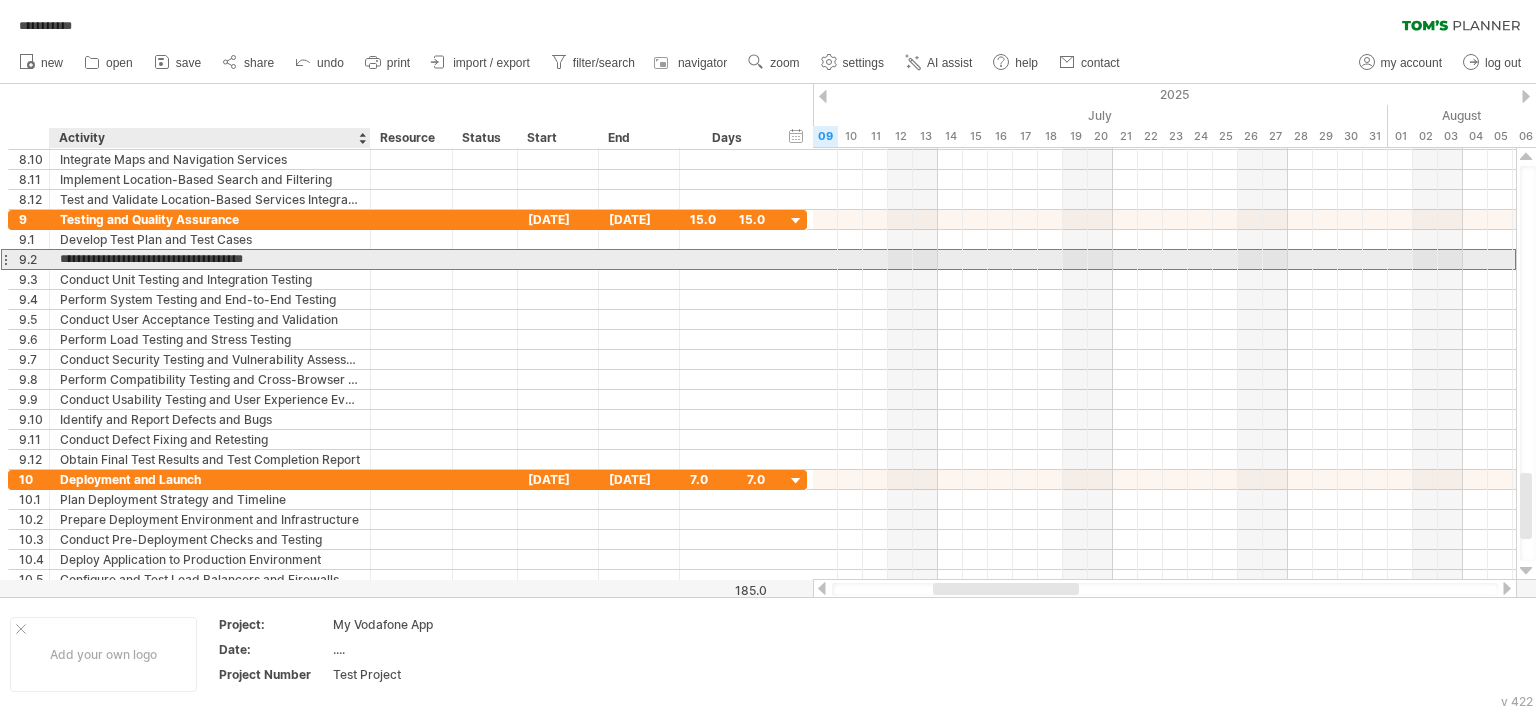 click on "**********" at bounding box center [210, 259] 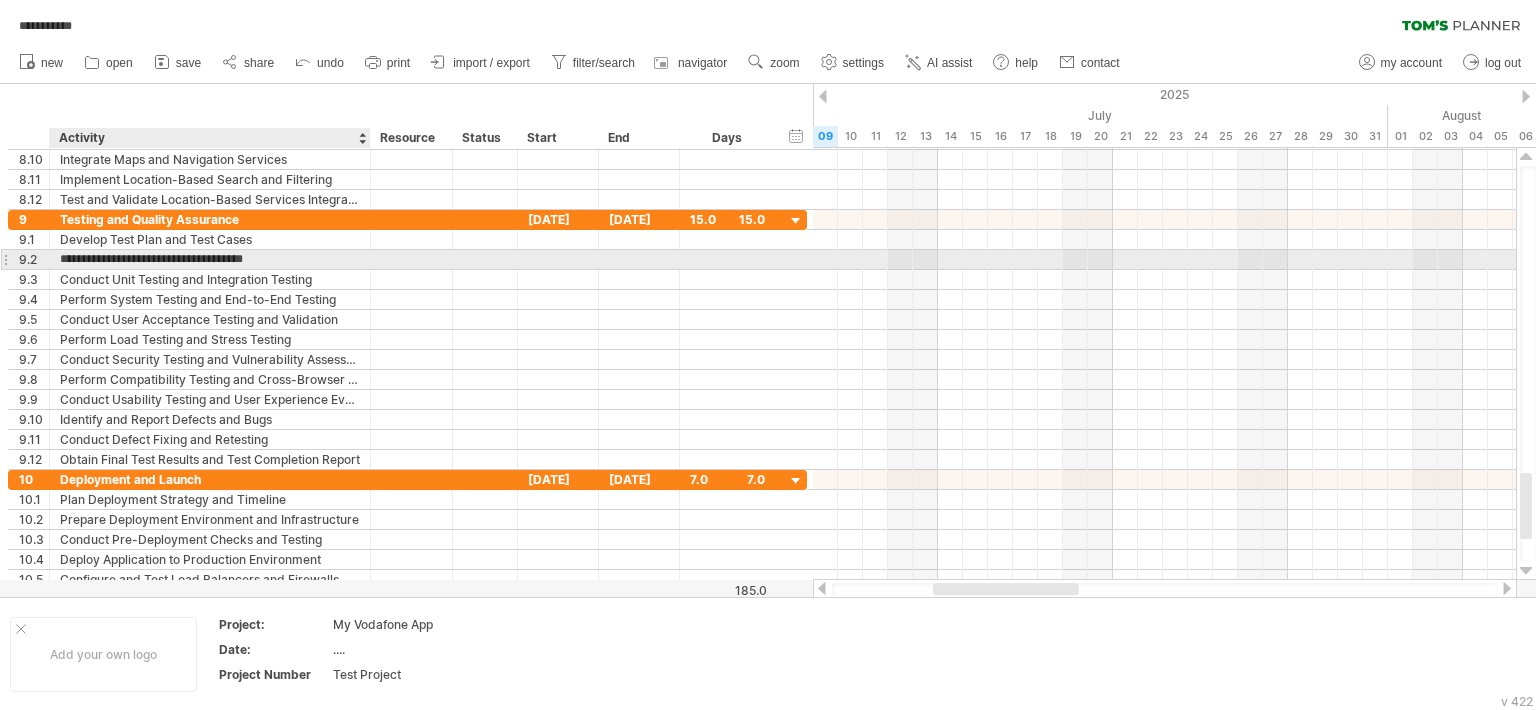 click on "**********" at bounding box center [210, 259] 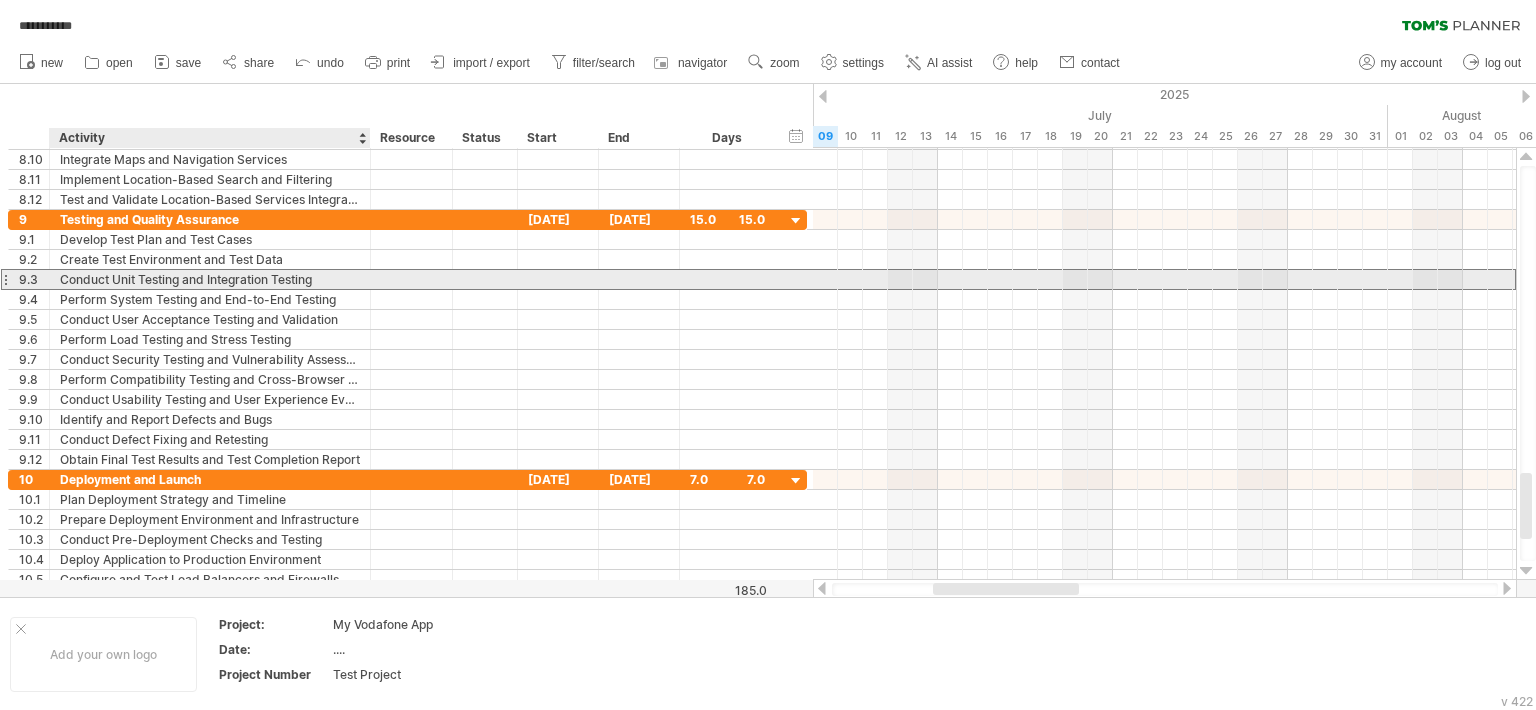click on "Conduct Unit Testing and Integration Testing" at bounding box center (210, 279) 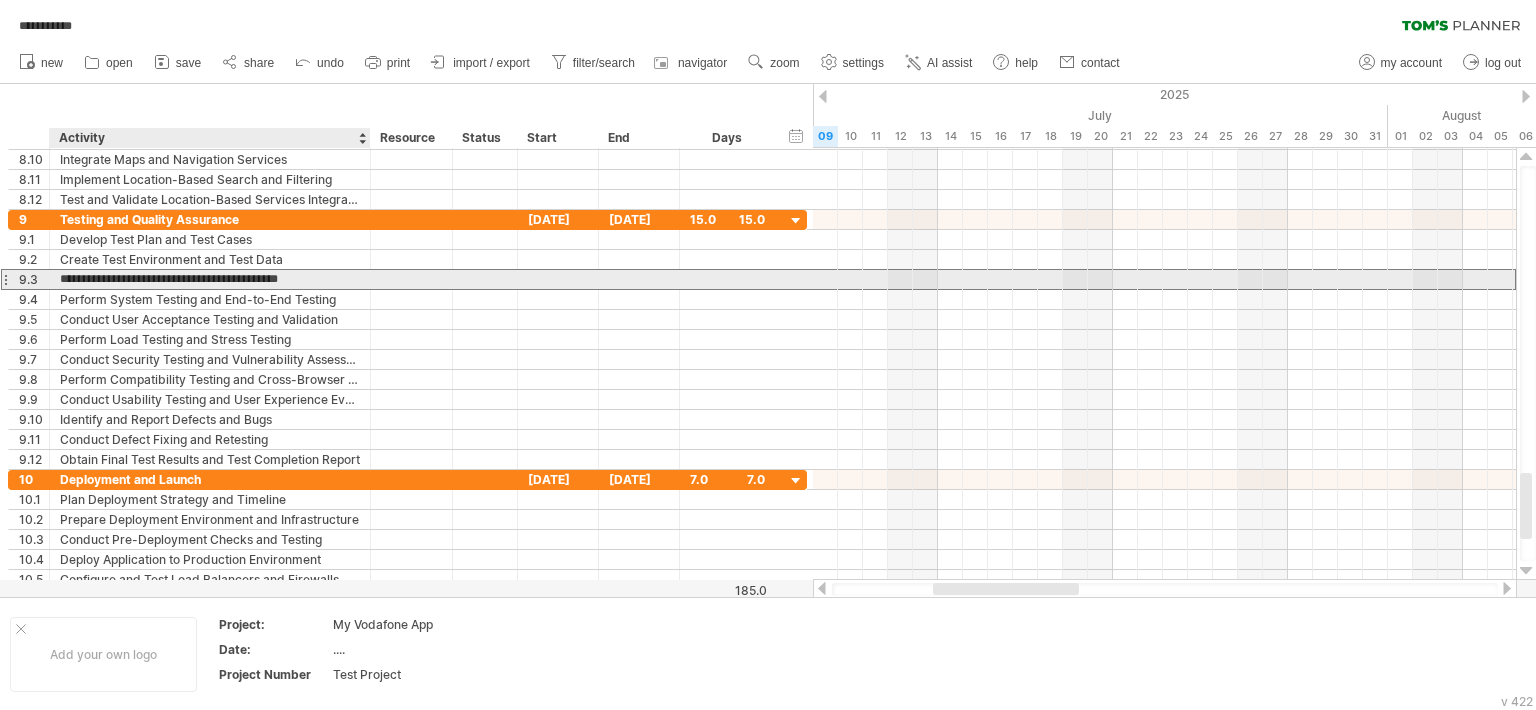 click on "**********" at bounding box center [210, 279] 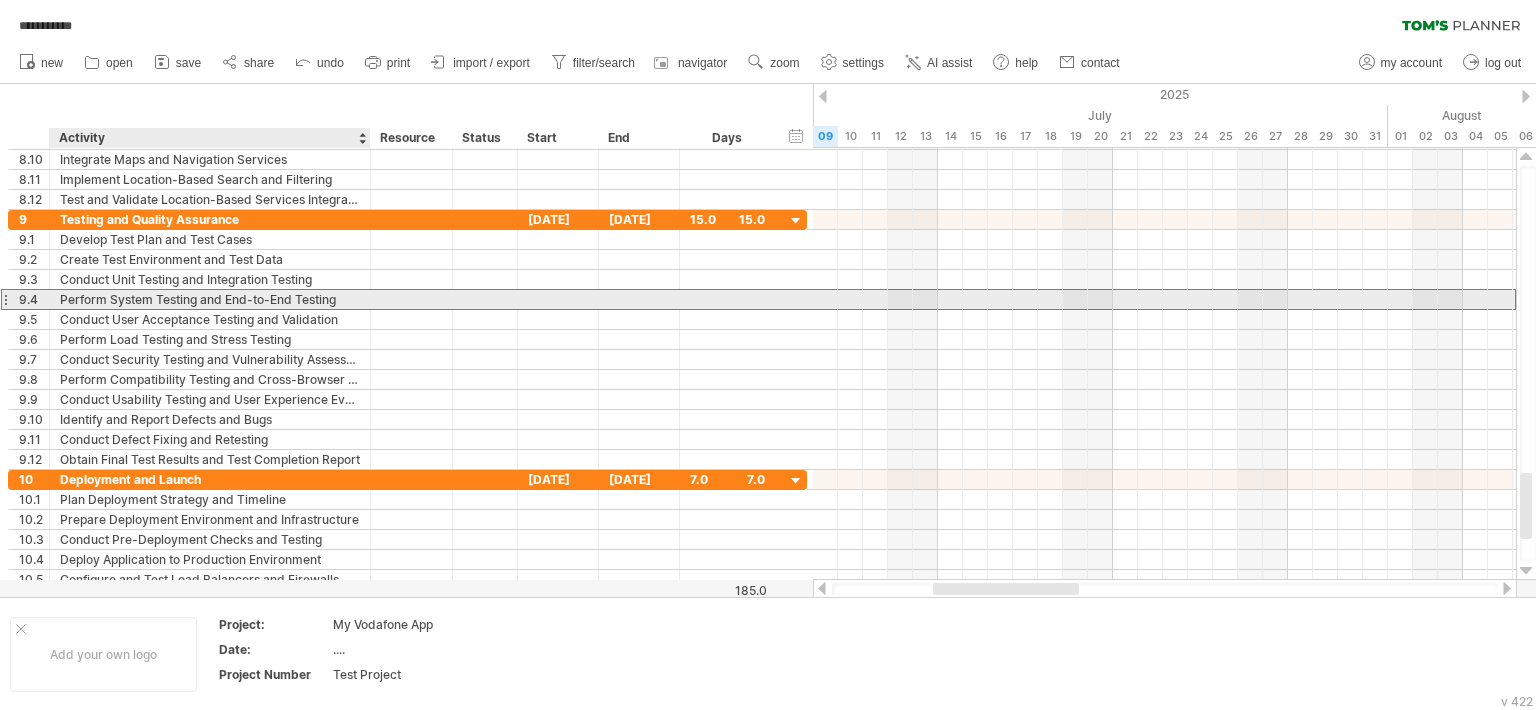 drag, startPoint x: 63, startPoint y: 298, endPoint x: 277, endPoint y: 293, distance: 214.05841 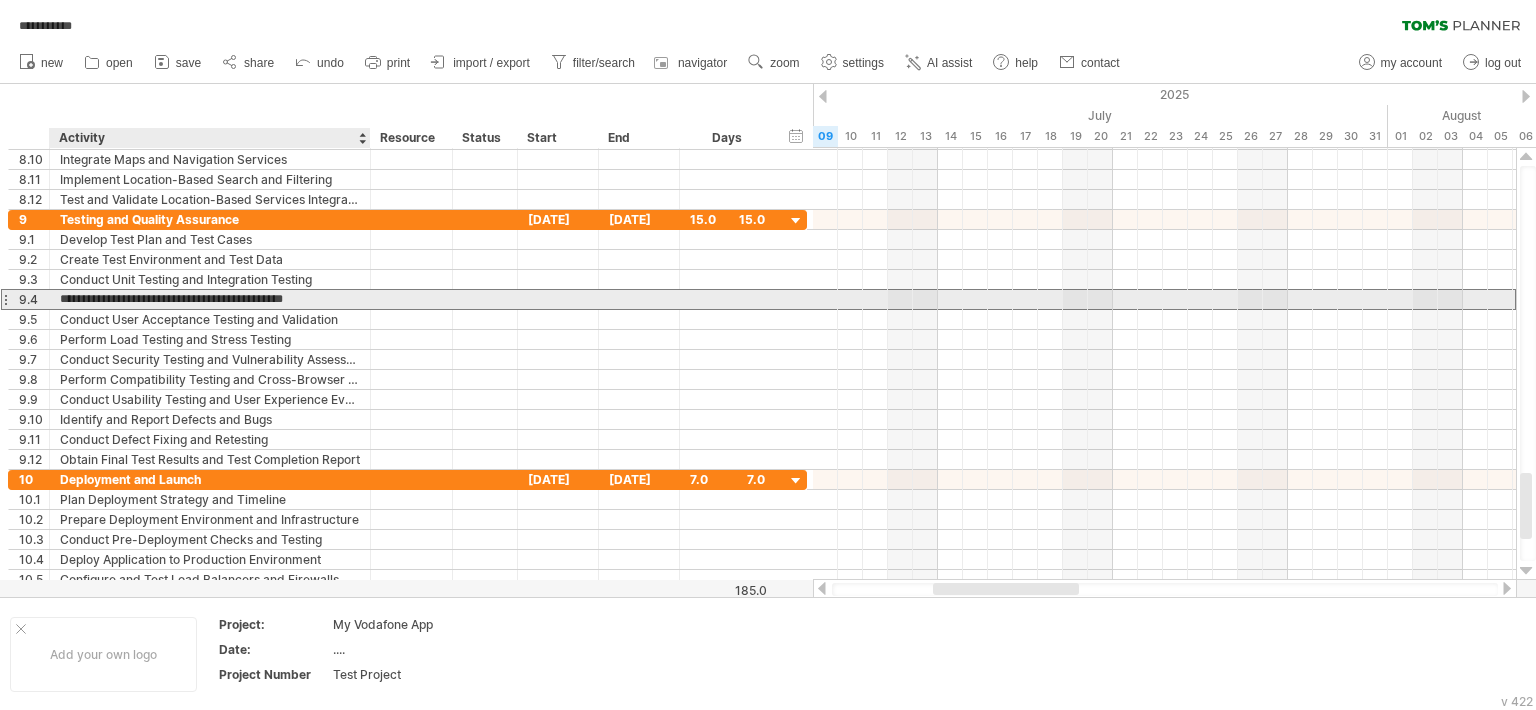 click on "**********" at bounding box center [210, 299] 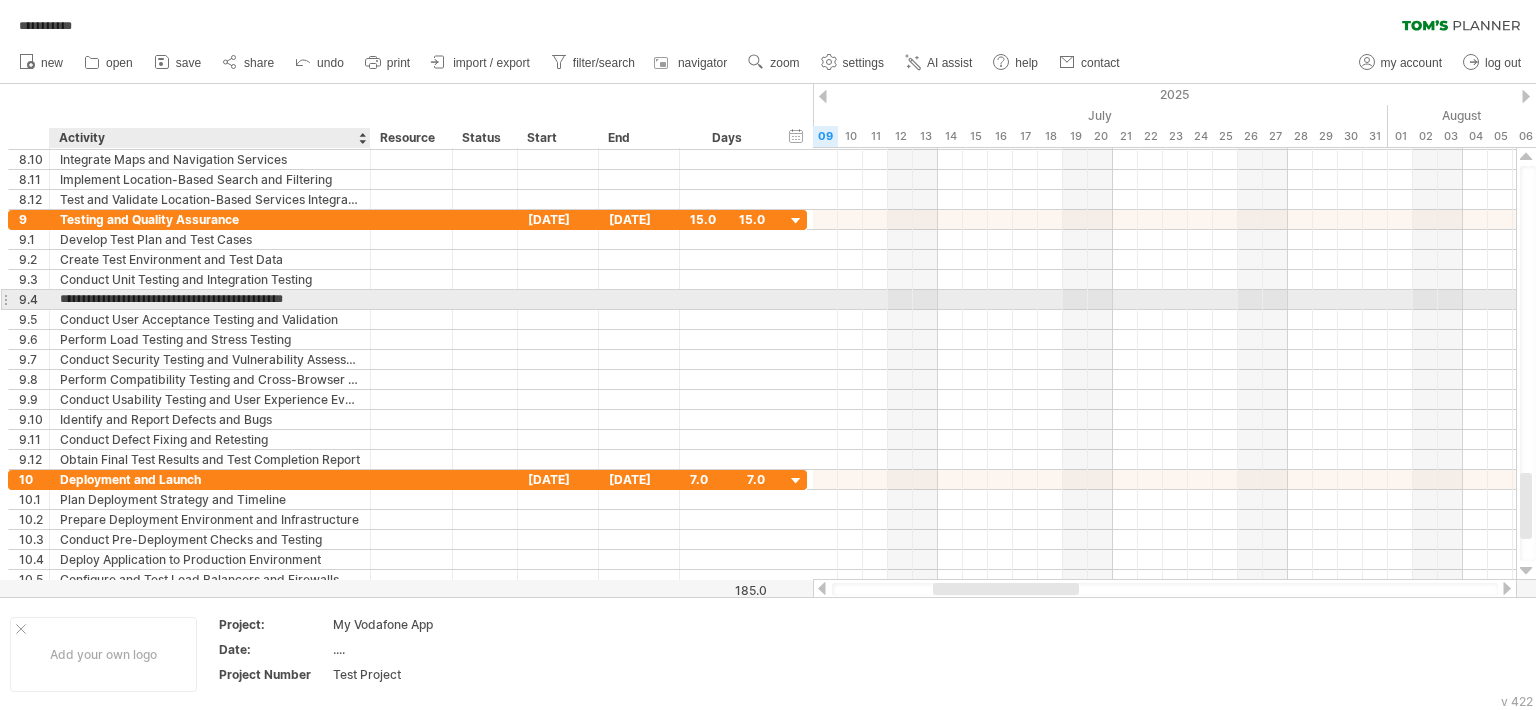 click on "**********" at bounding box center (210, 299) 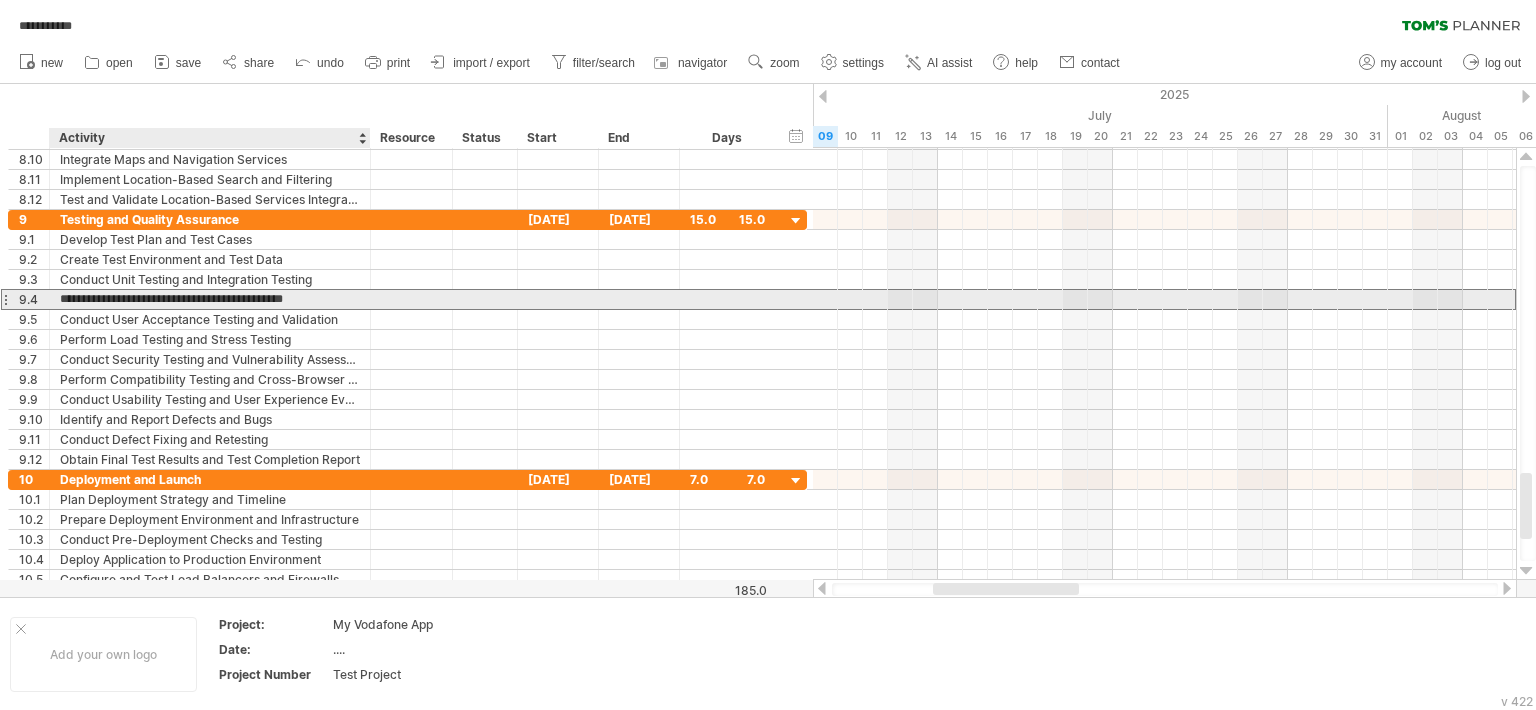 click on "**********" at bounding box center [210, 299] 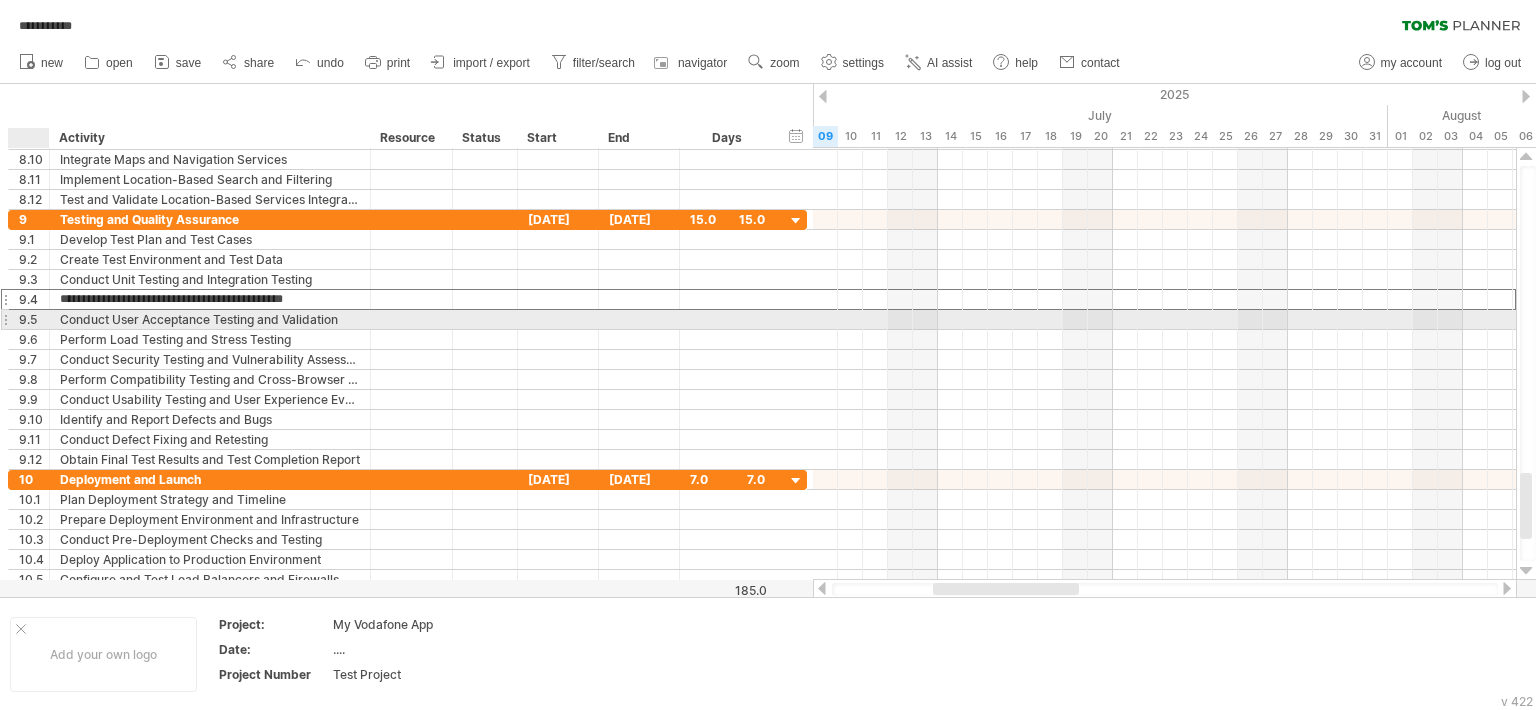drag, startPoint x: 342, startPoint y: 297, endPoint x: 59, endPoint y: 310, distance: 283.29843 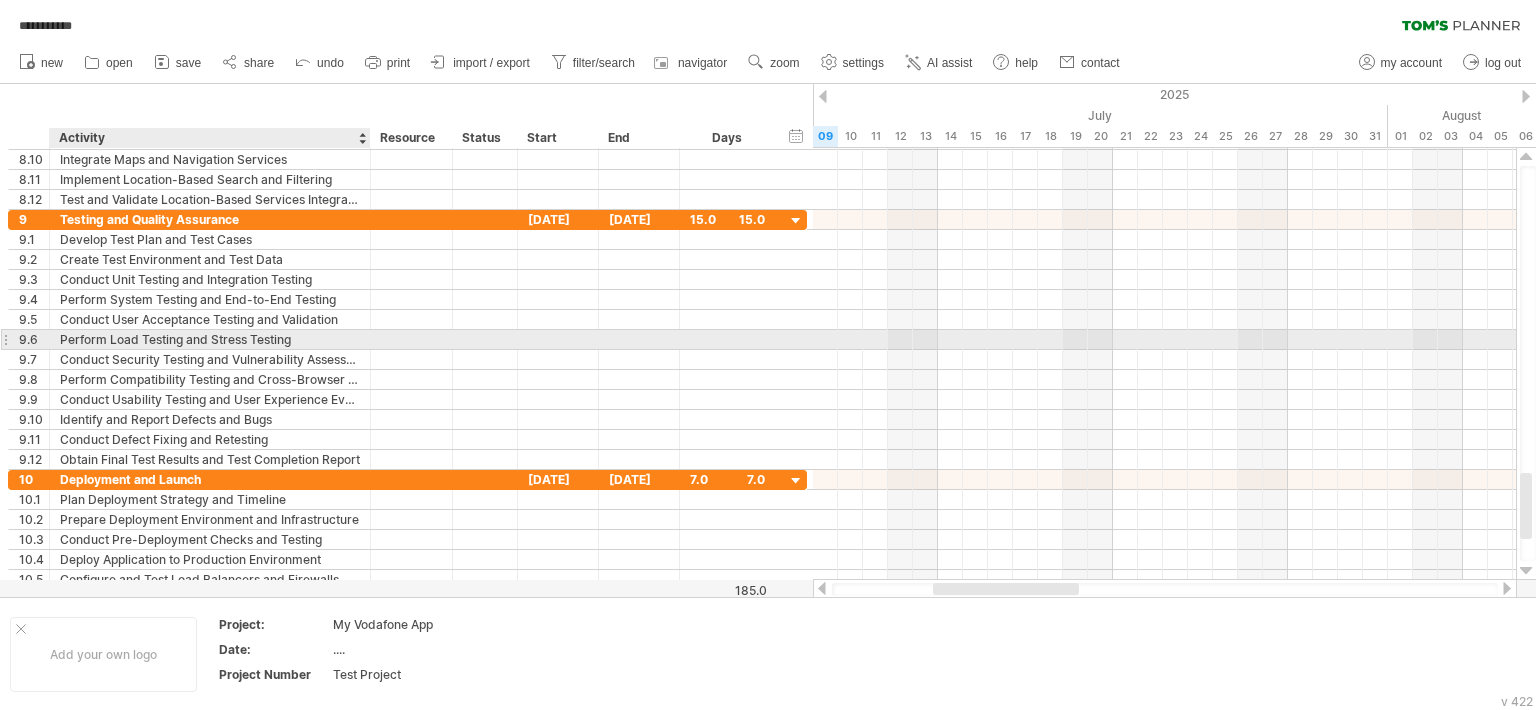 click on "Perform Load Testing and Stress Testing" at bounding box center [210, 339] 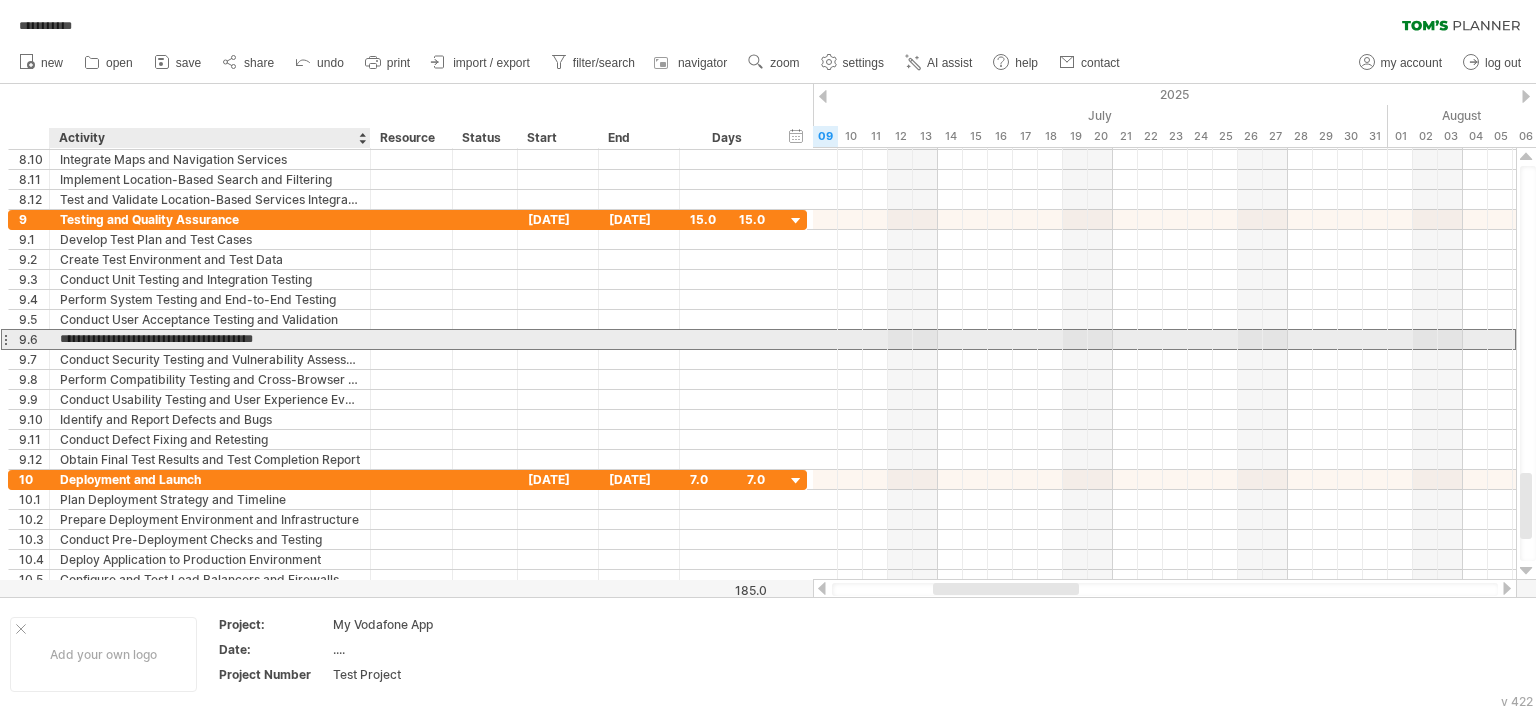 click on "**********" at bounding box center (210, 339) 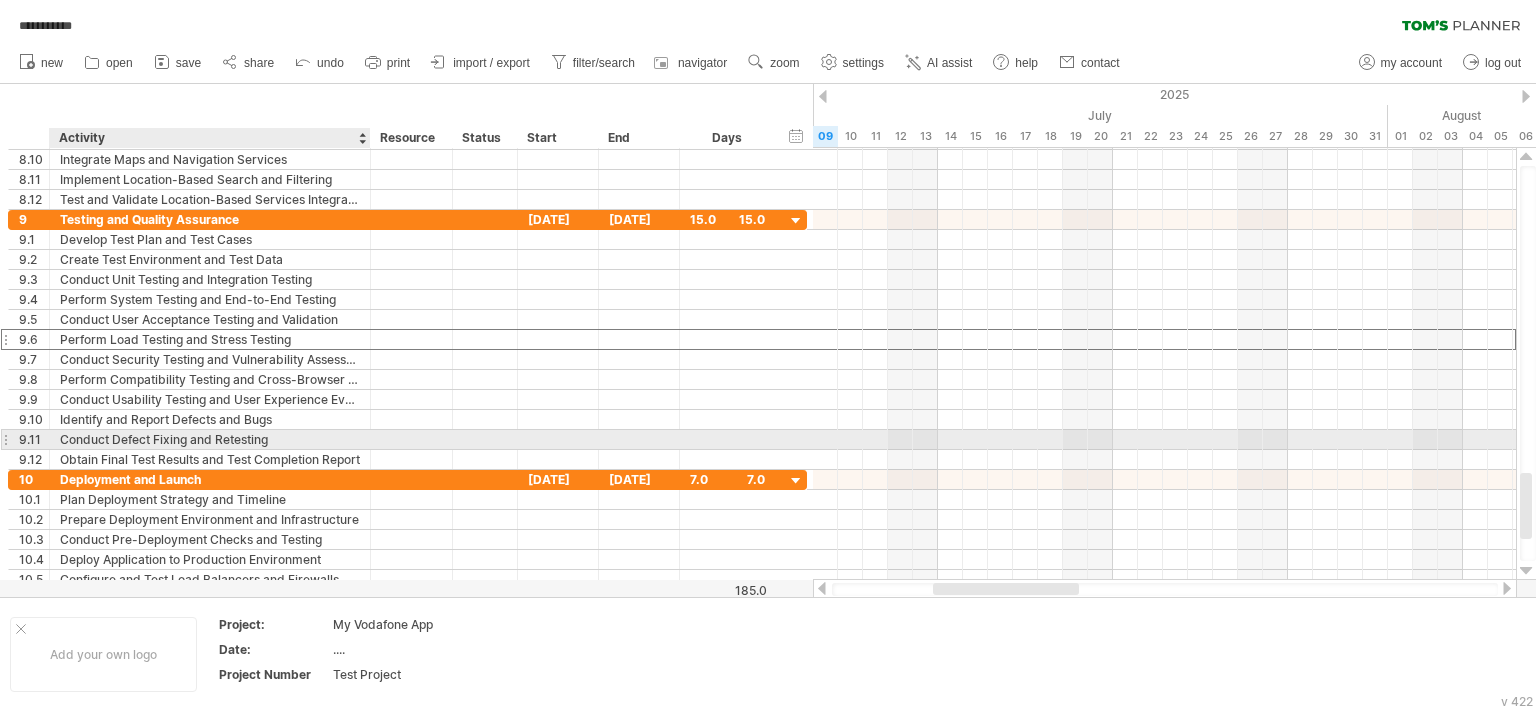 click on "Conduct Defect Fixing and Retesting" at bounding box center [210, 439] 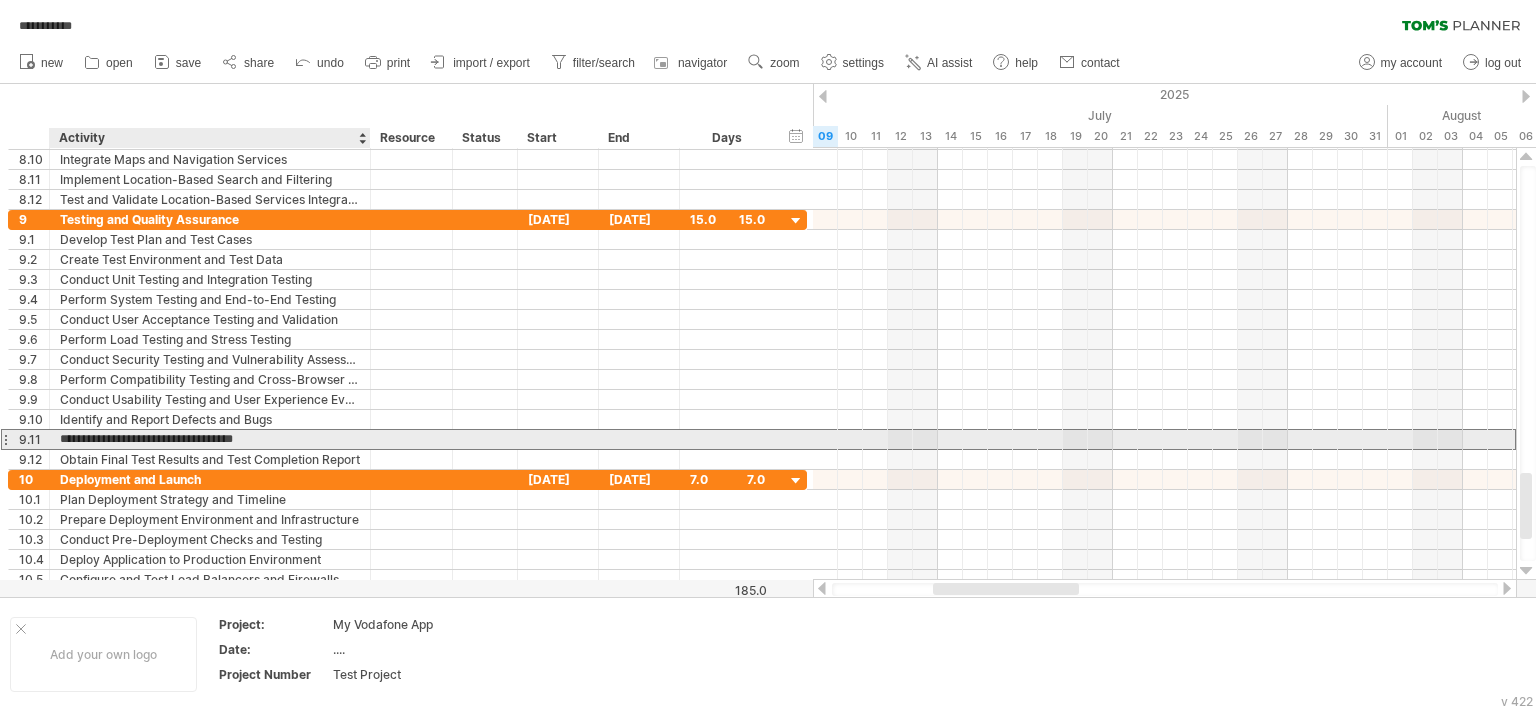 click on "**********" at bounding box center [210, 439] 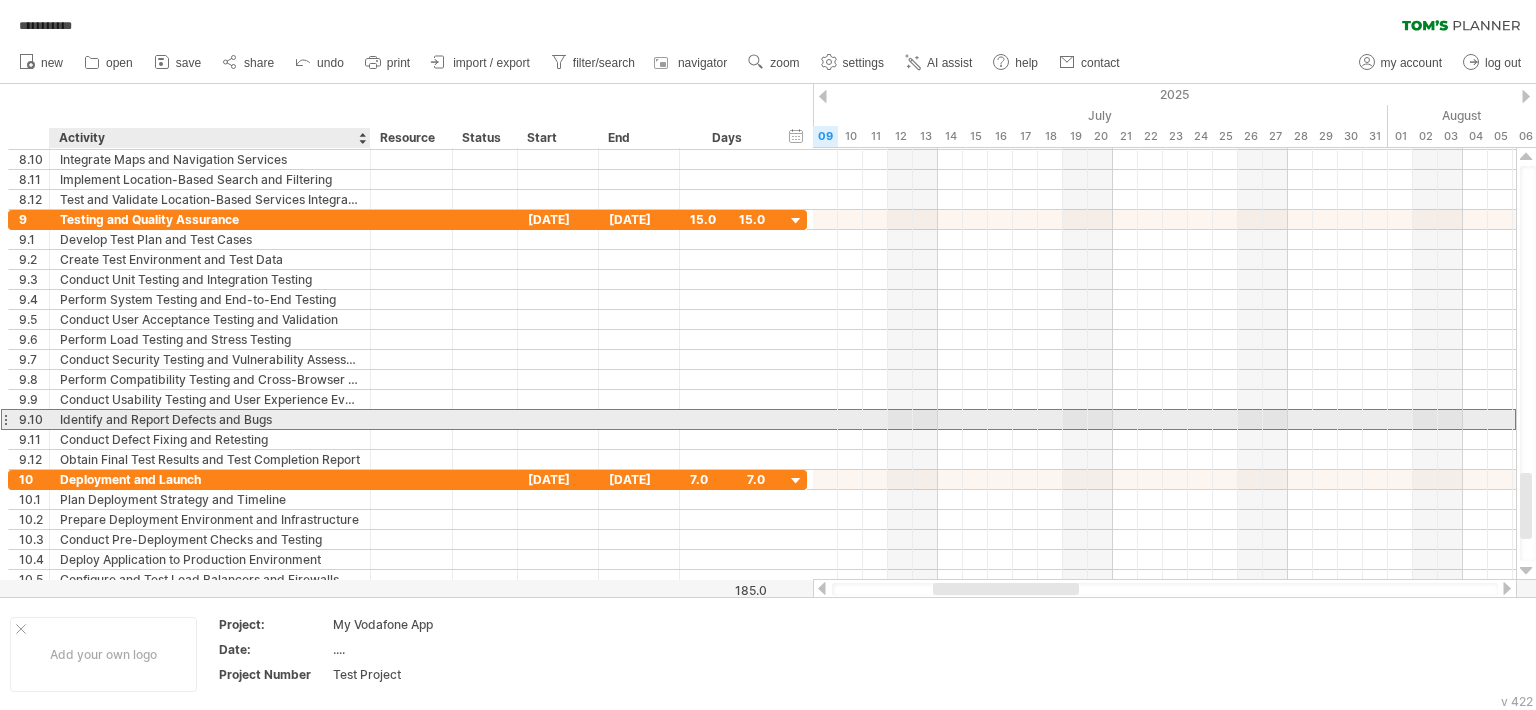click on "Identify and Report Defects and Bugs" at bounding box center (210, 419) 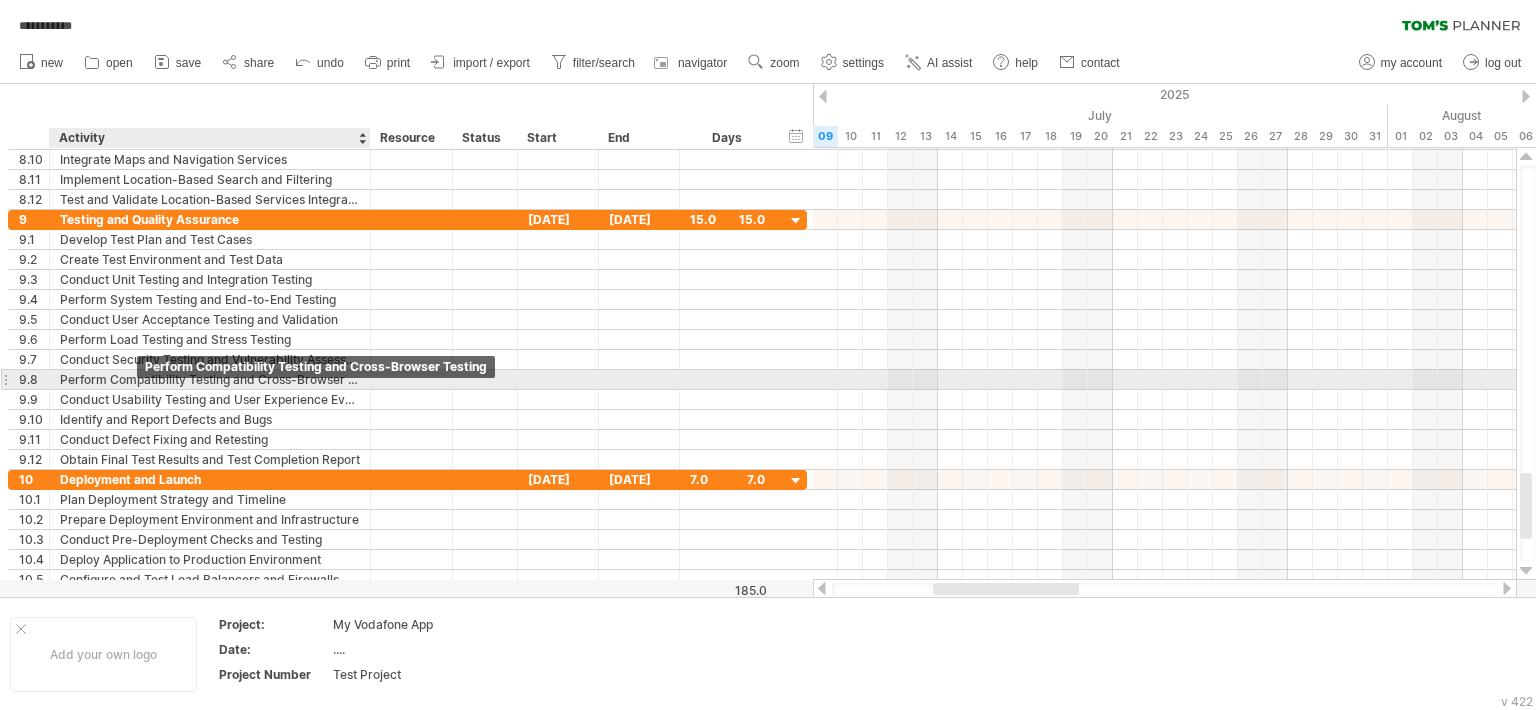 click on "Perform Compatibility Testing and Cross-Browser Testing" at bounding box center (210, 379) 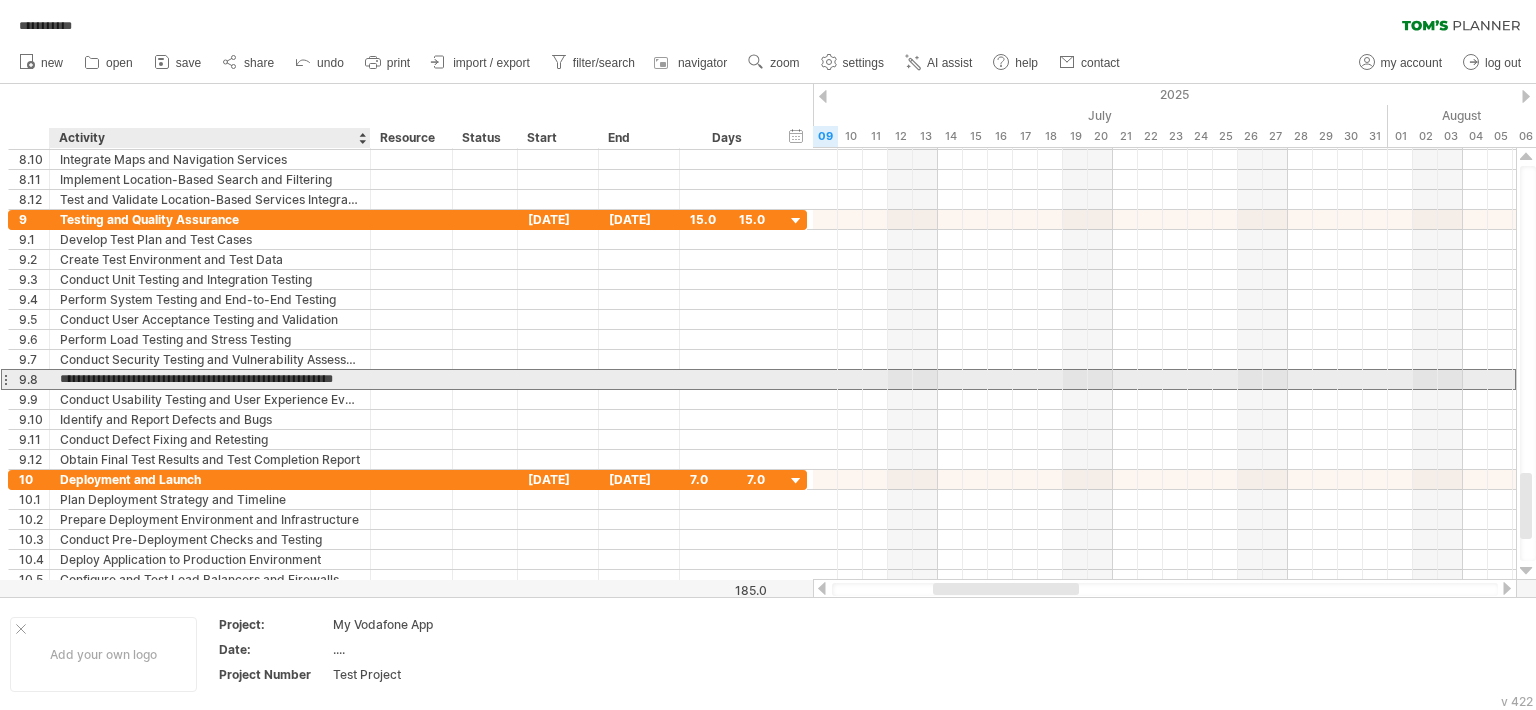 scroll, scrollTop: 0, scrollLeft: 0, axis: both 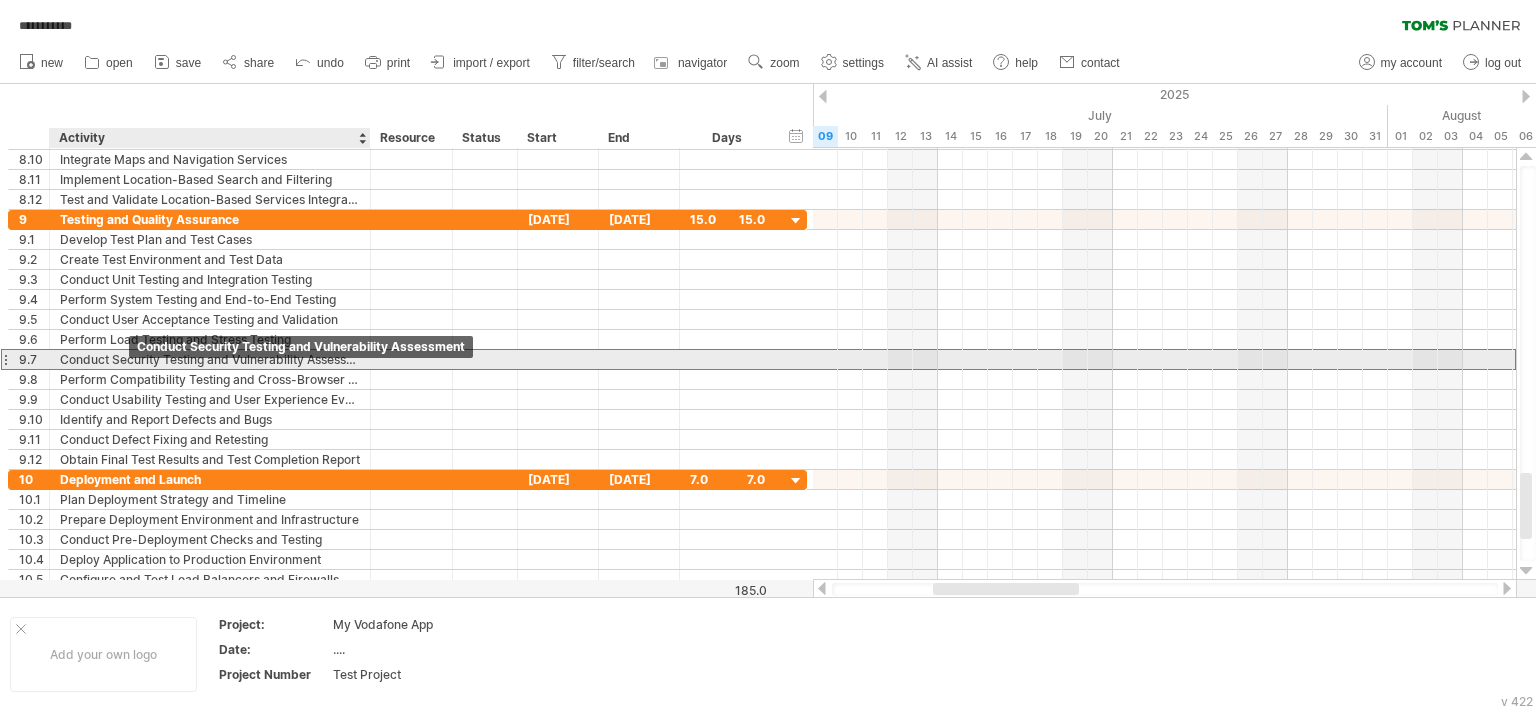 click on "Conduct Security Testing and Vulnerability Assessment" at bounding box center [210, 359] 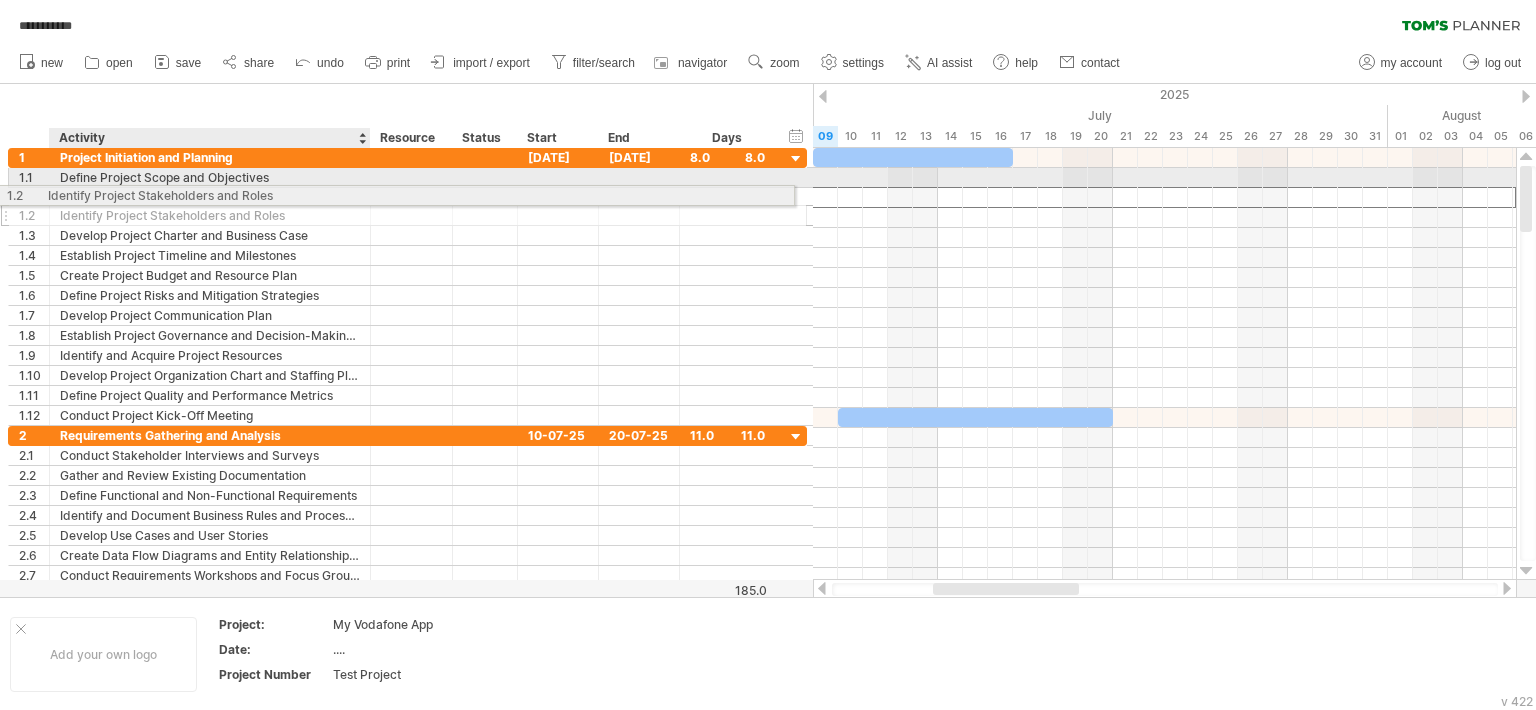 drag, startPoint x: 60, startPoint y: 197, endPoint x: 98, endPoint y: 192, distance: 38.327538 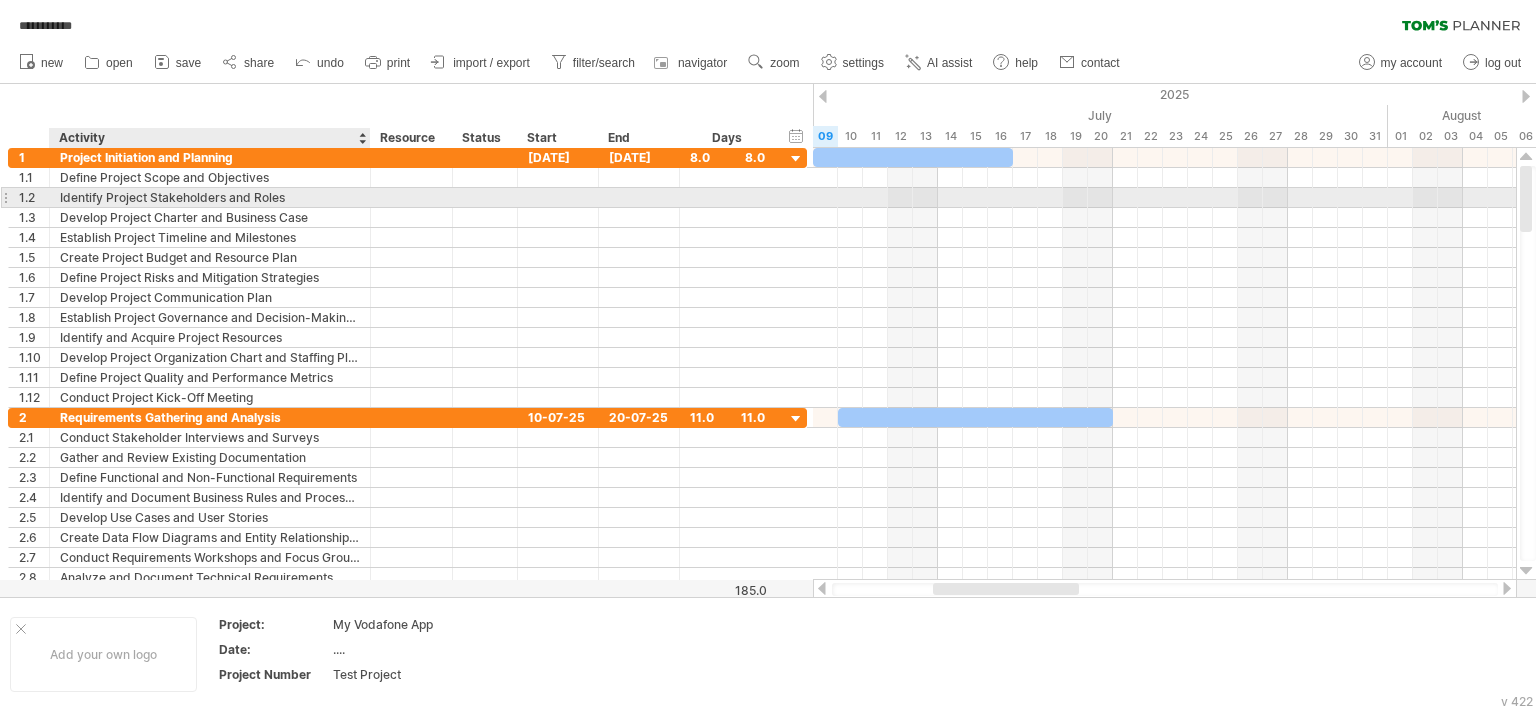 click on "Identify Project Stakeholders and Roles" at bounding box center (210, 197) 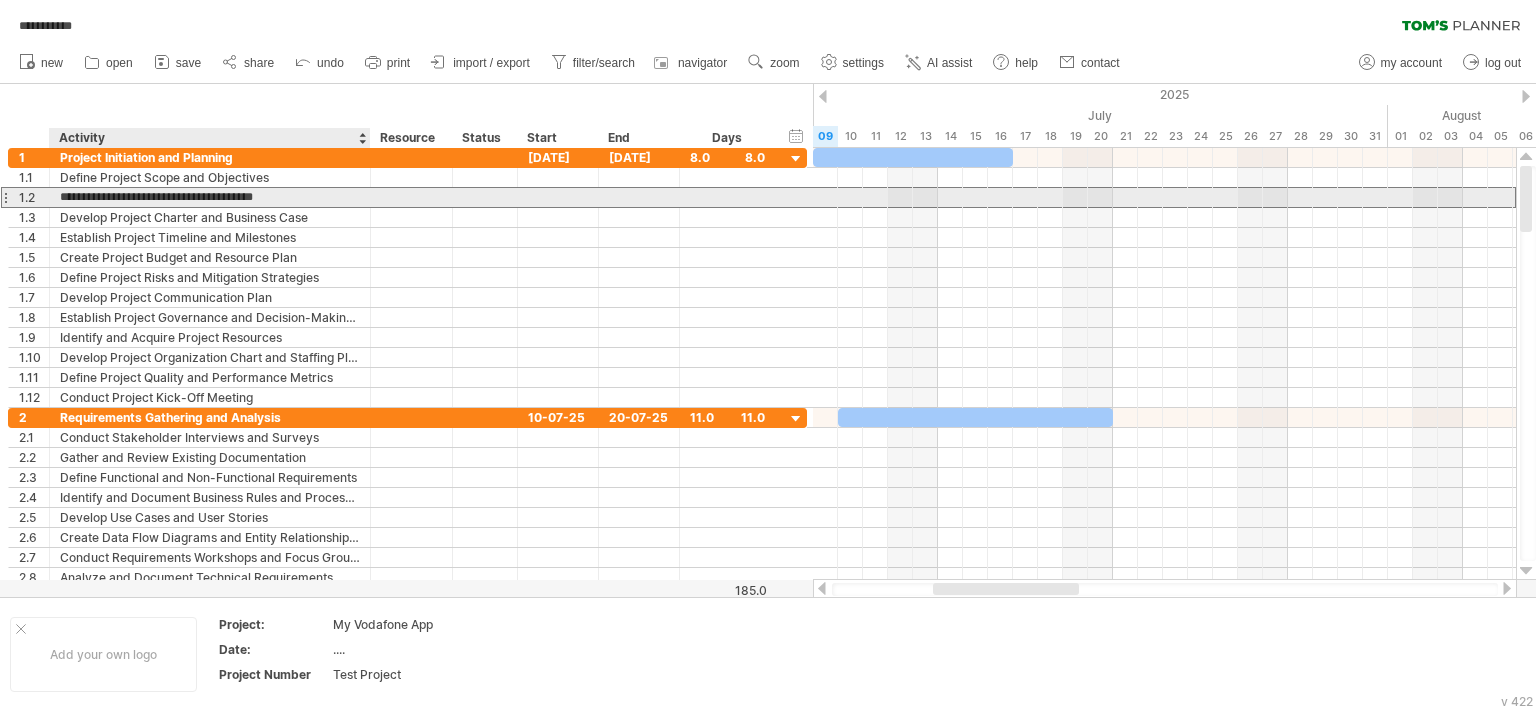 click on "**********" at bounding box center (210, 197) 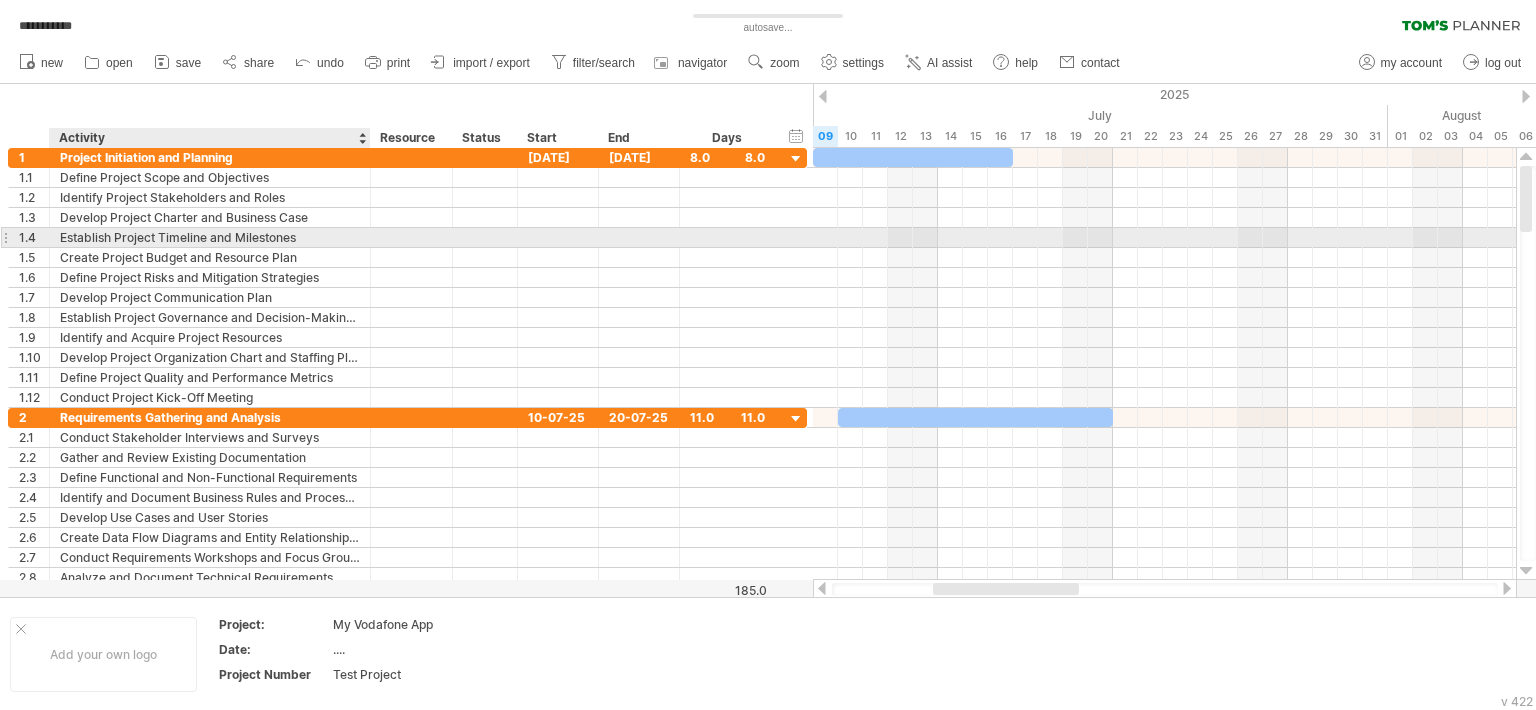 click on "Establish Project Timeline and Milestones" at bounding box center (210, 237) 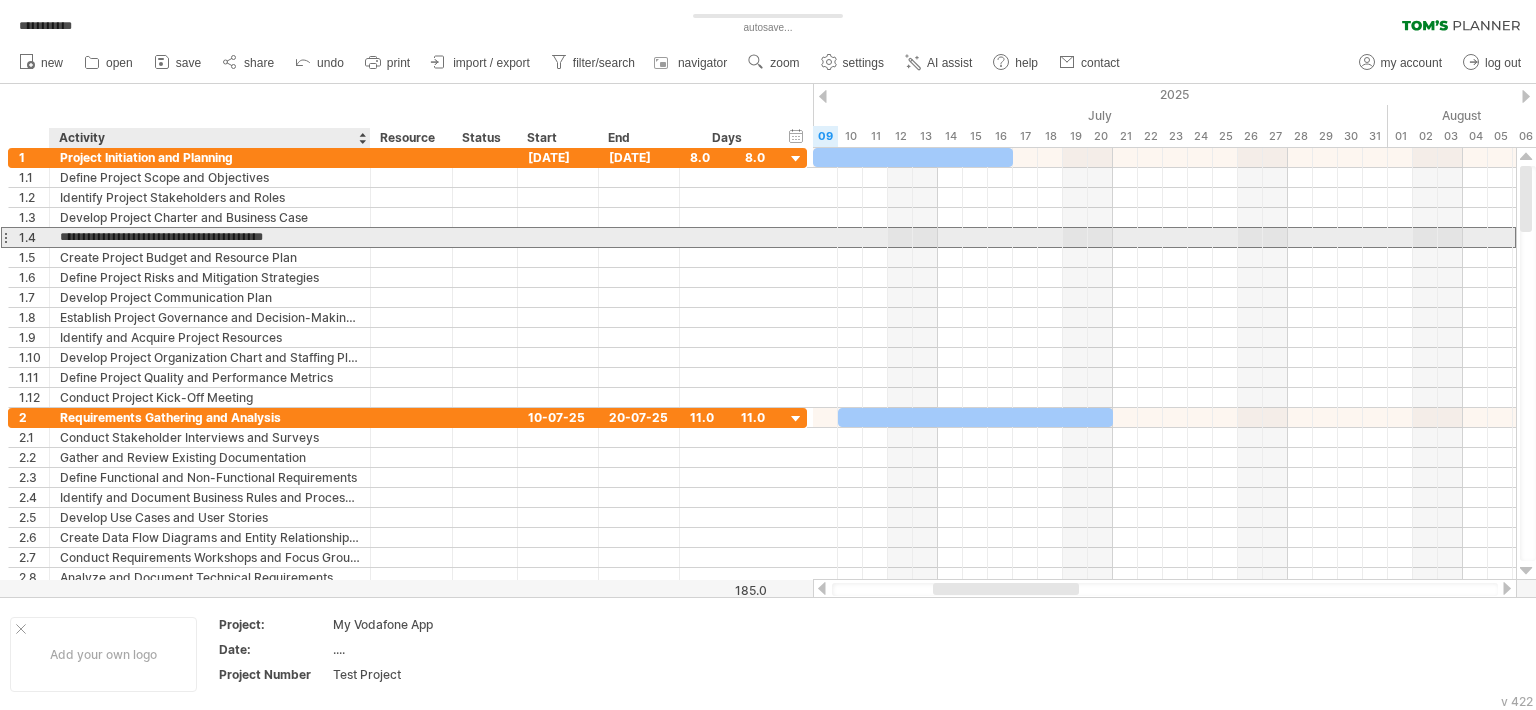 click on "**********" at bounding box center [210, 237] 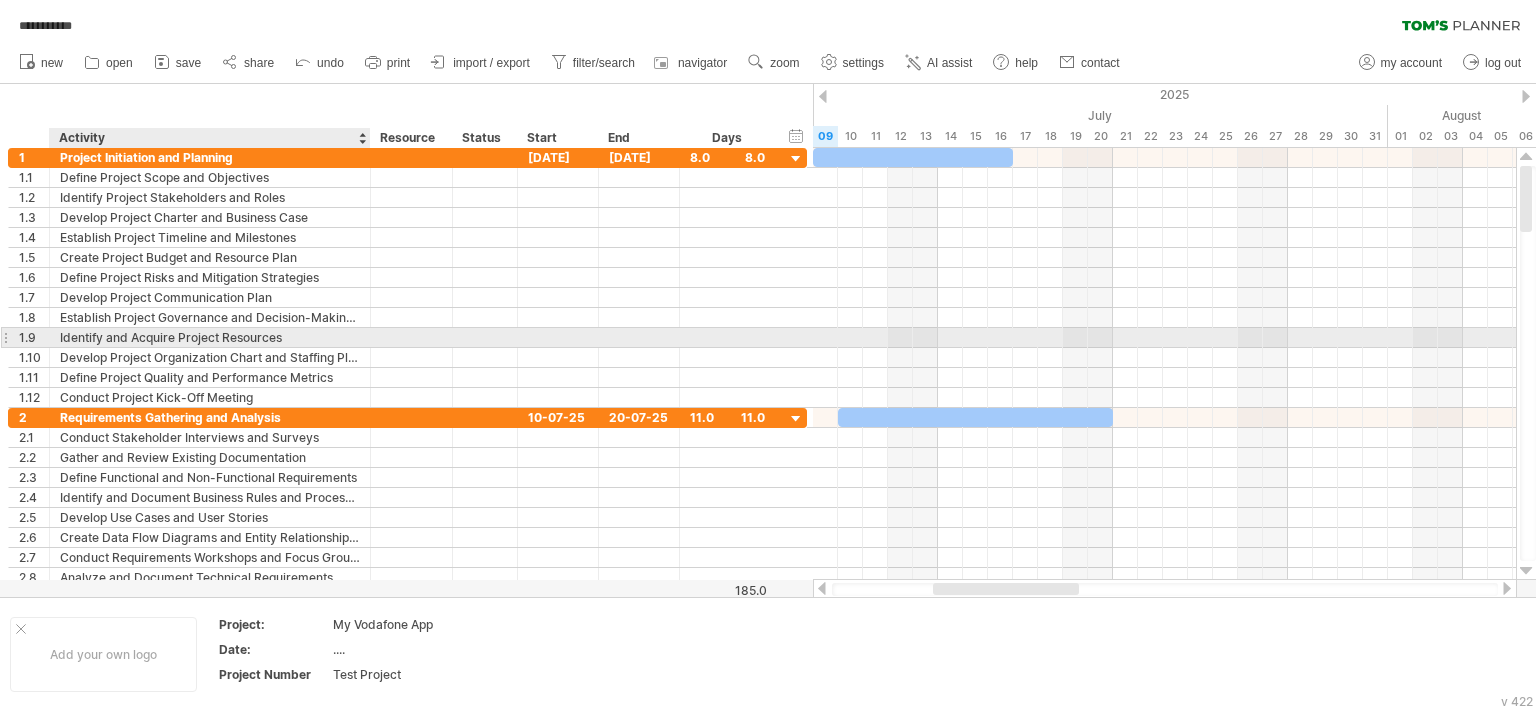 click on "Identify and Acquire Project Resources" at bounding box center (210, 337) 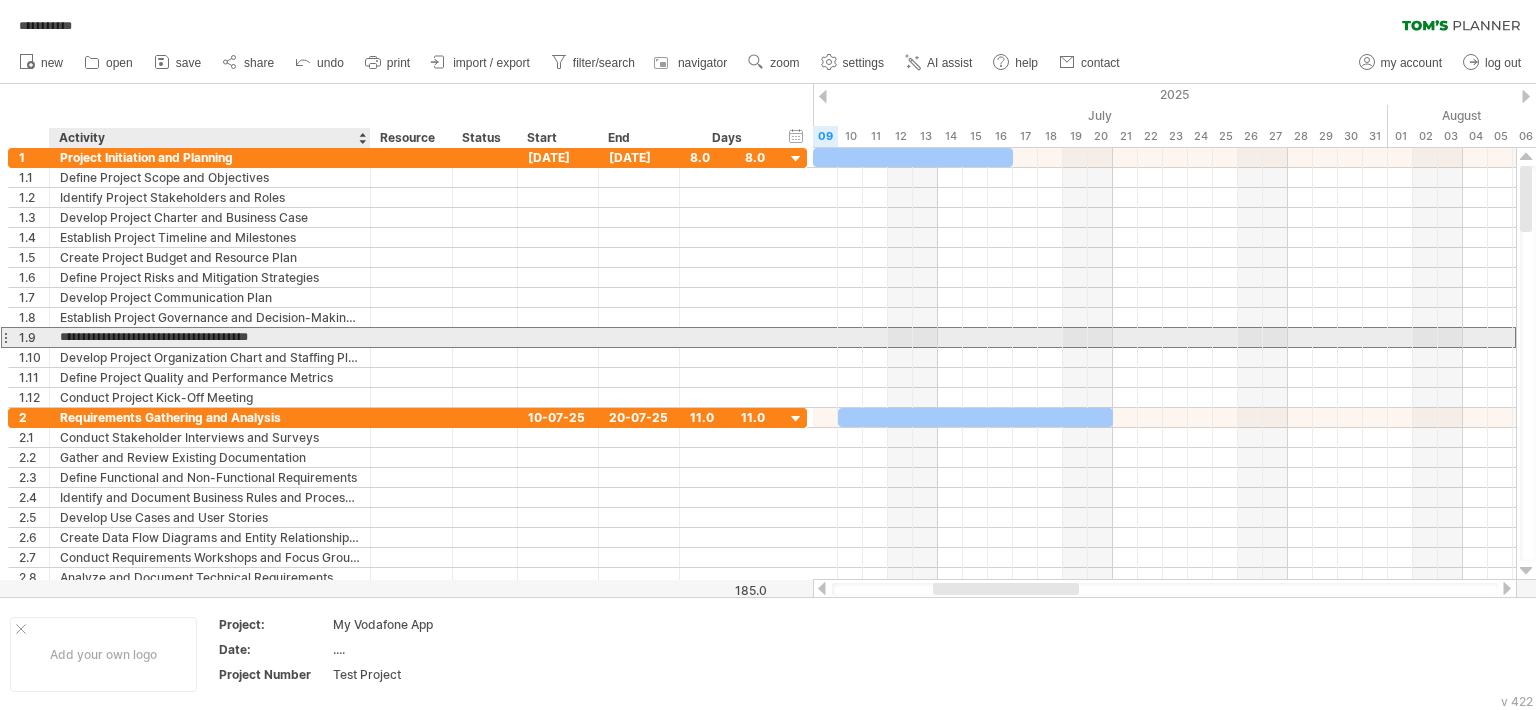 click on "**********" at bounding box center [210, 337] 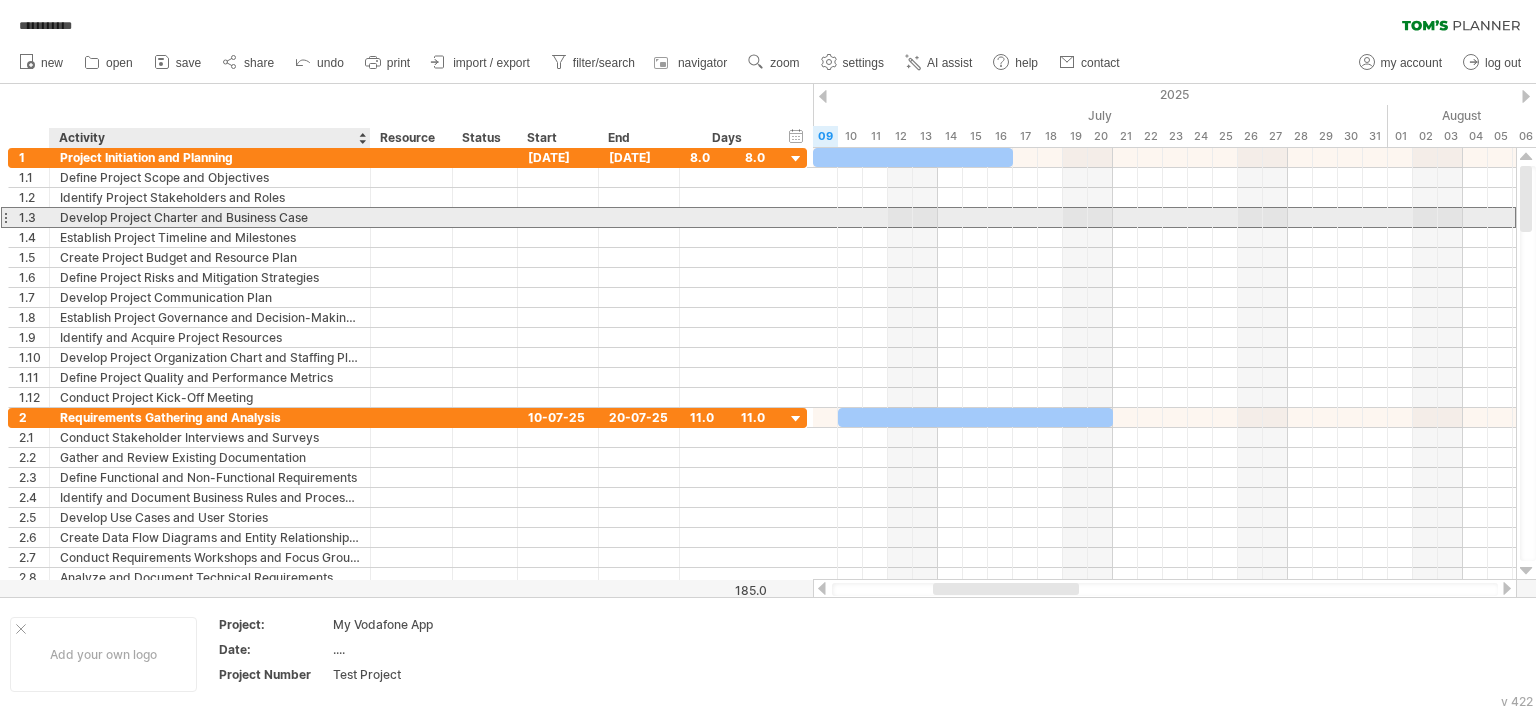 click on "Develop Project Charter and Business Case" at bounding box center [210, 217] 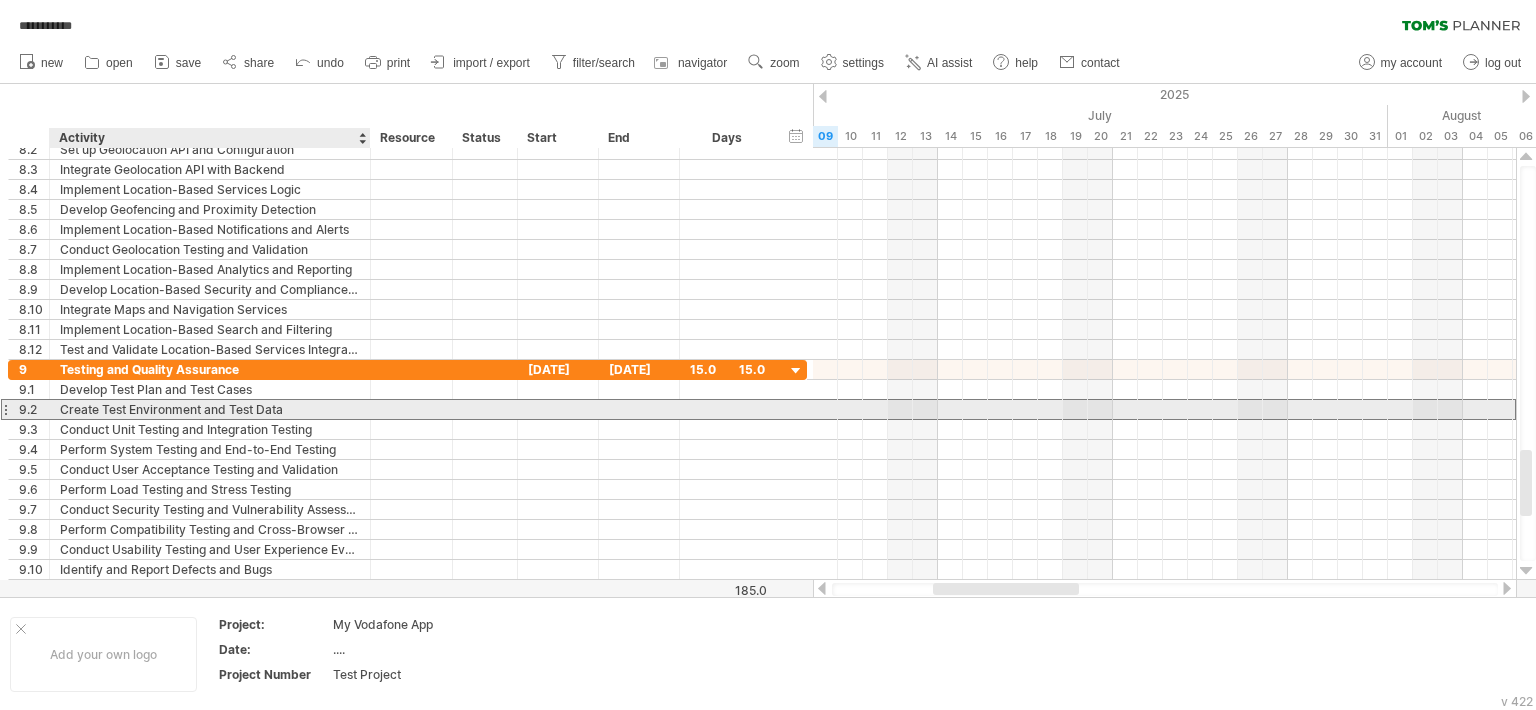 click on "Create Test Environment and Test Data" at bounding box center (210, 409) 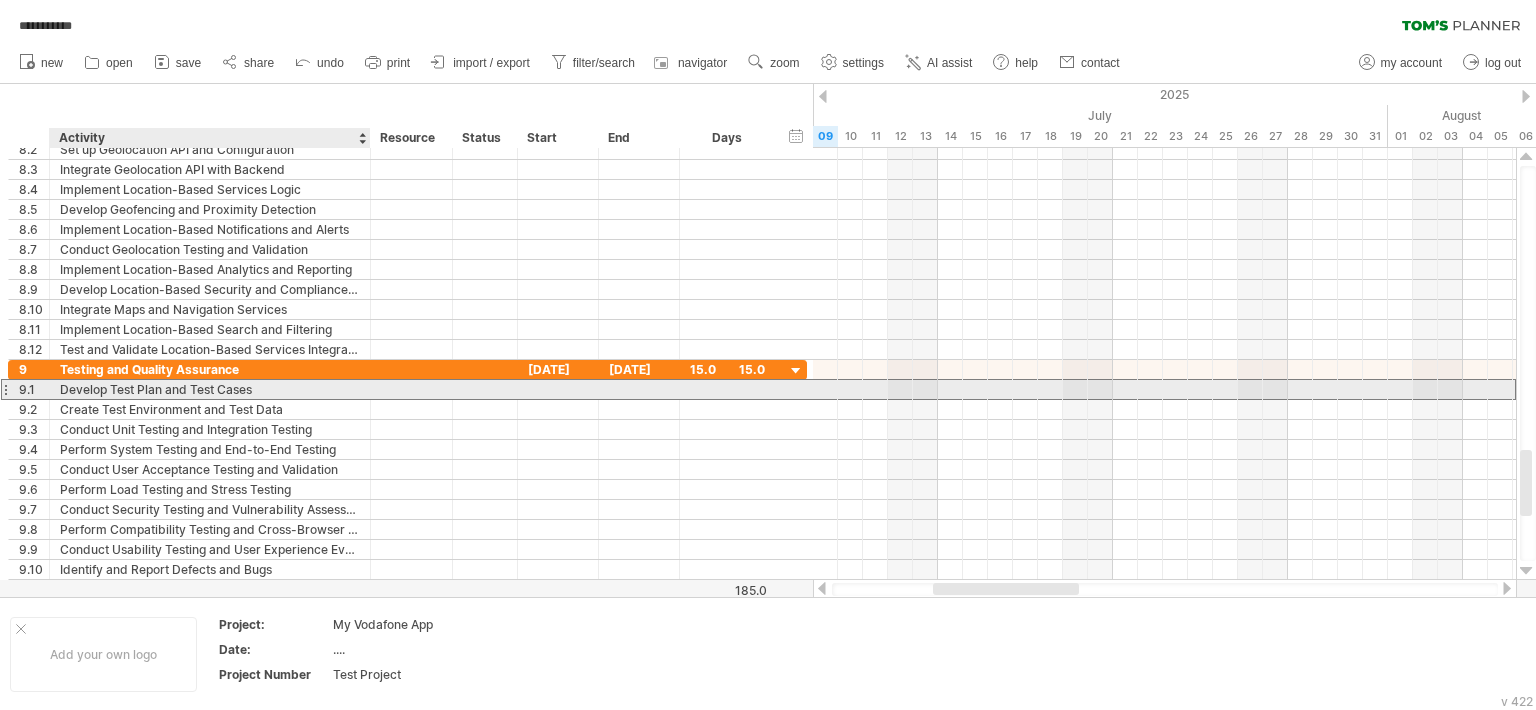 click on "Develop Test Plan and Test Cases" at bounding box center (210, 389) 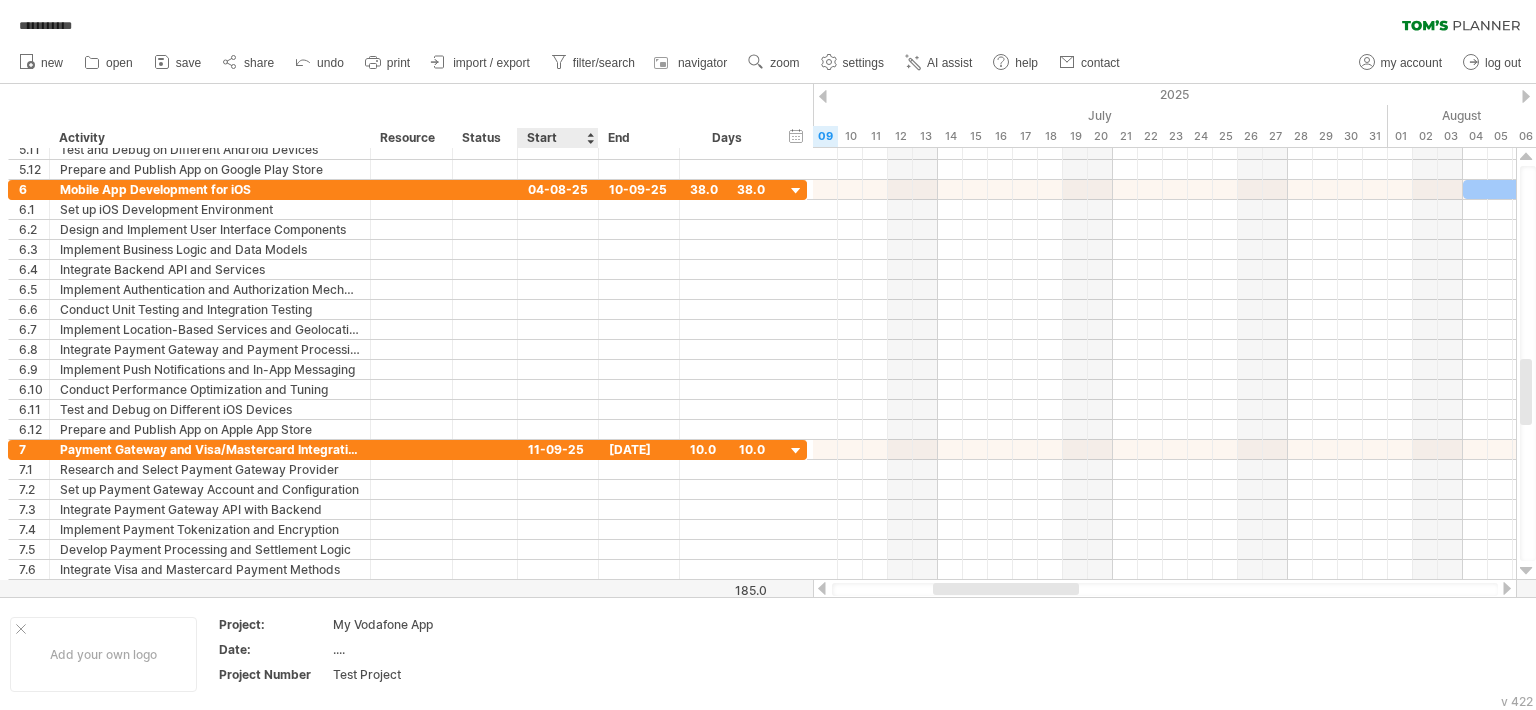 click on "hide start/end/duration show start/end/duration
******** Activity ******** Resource ****** Status Start   End   Days" at bounding box center [406, 116] 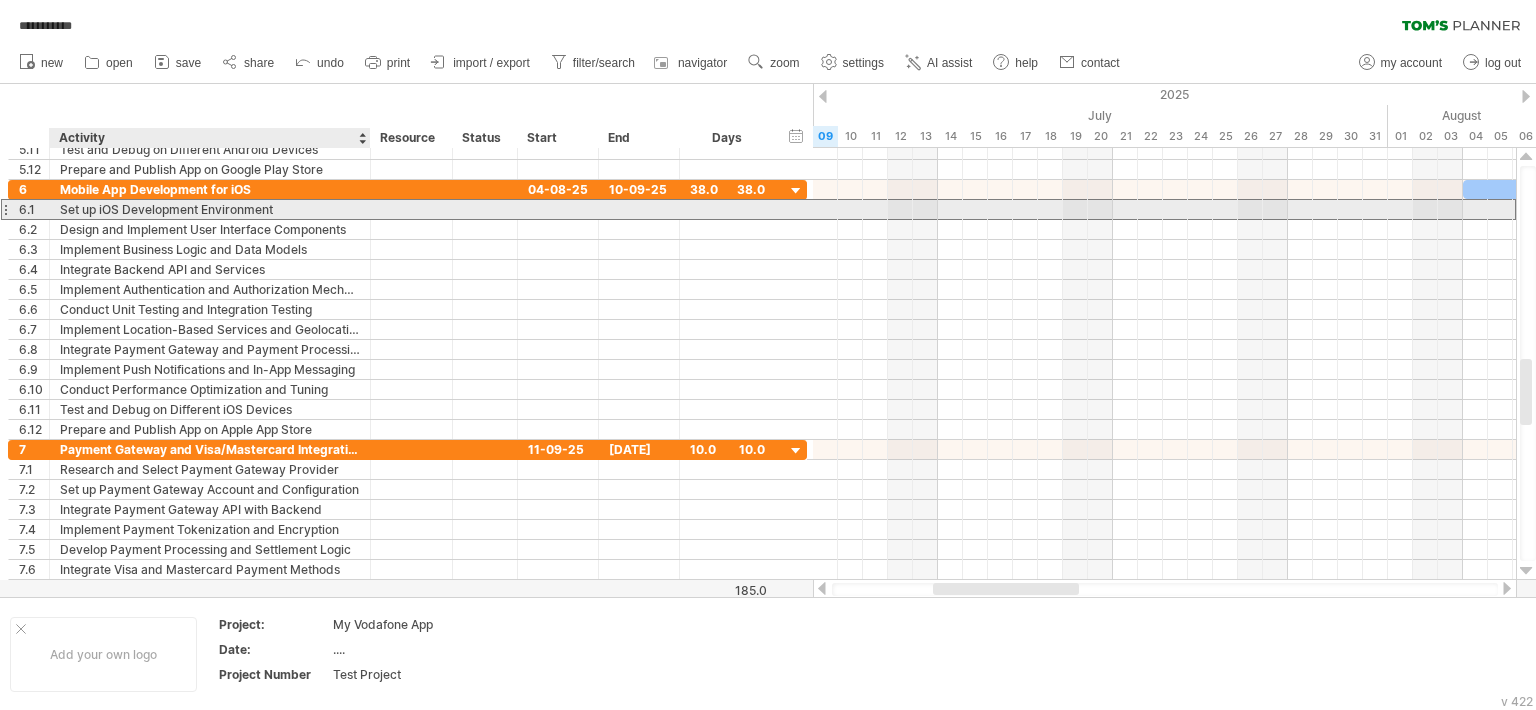 click on "Set up iOS Development Environment" at bounding box center [210, 209] 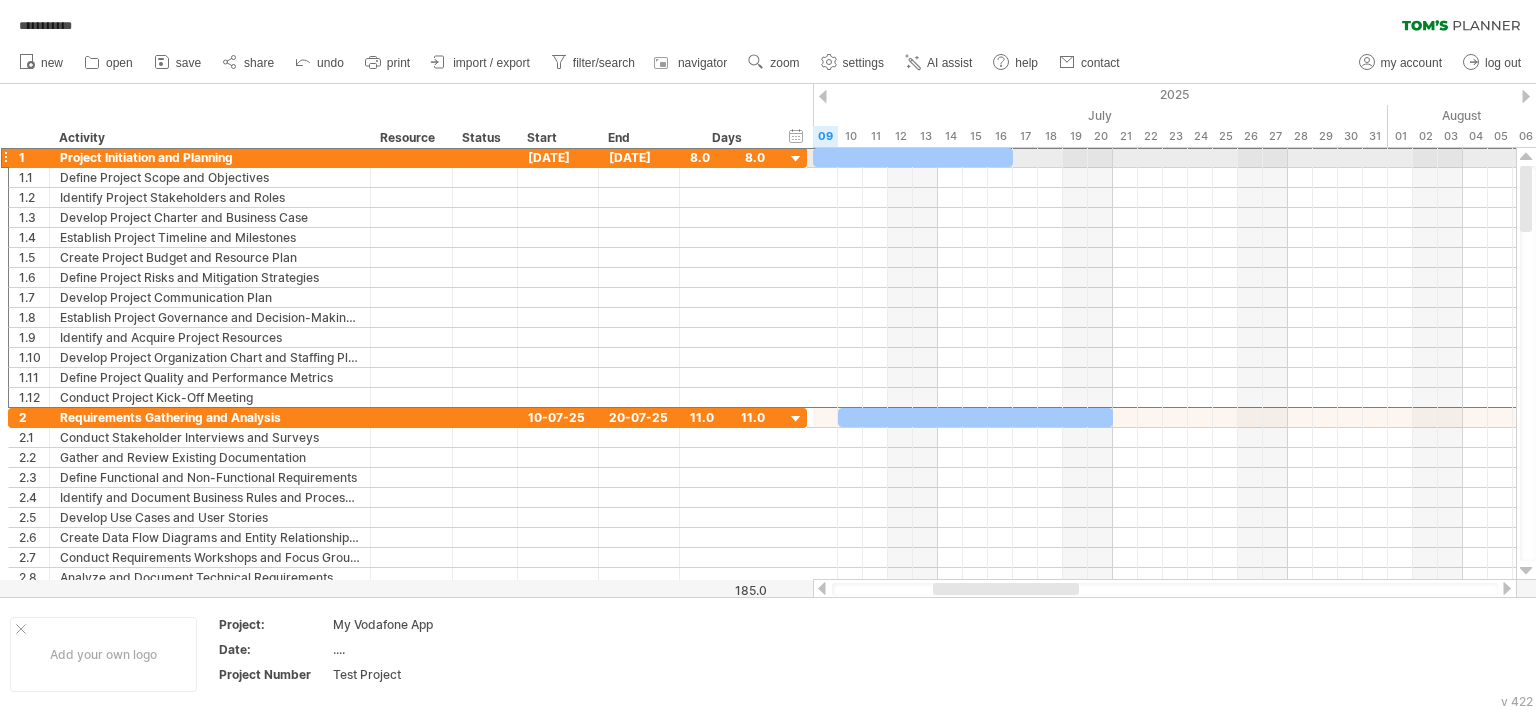 click at bounding box center (5, 157) 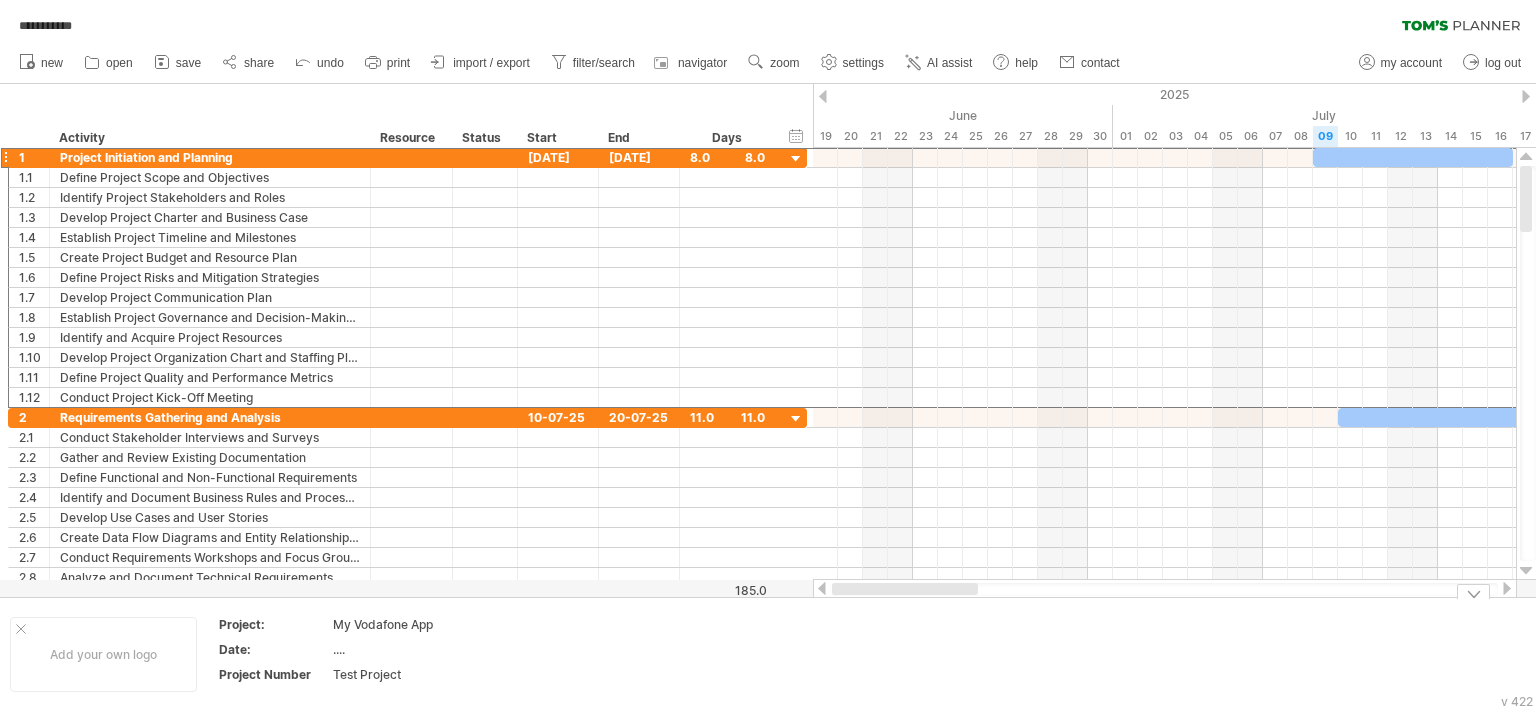 drag, startPoint x: 920, startPoint y: 597, endPoint x: 834, endPoint y: 599, distance: 86.023254 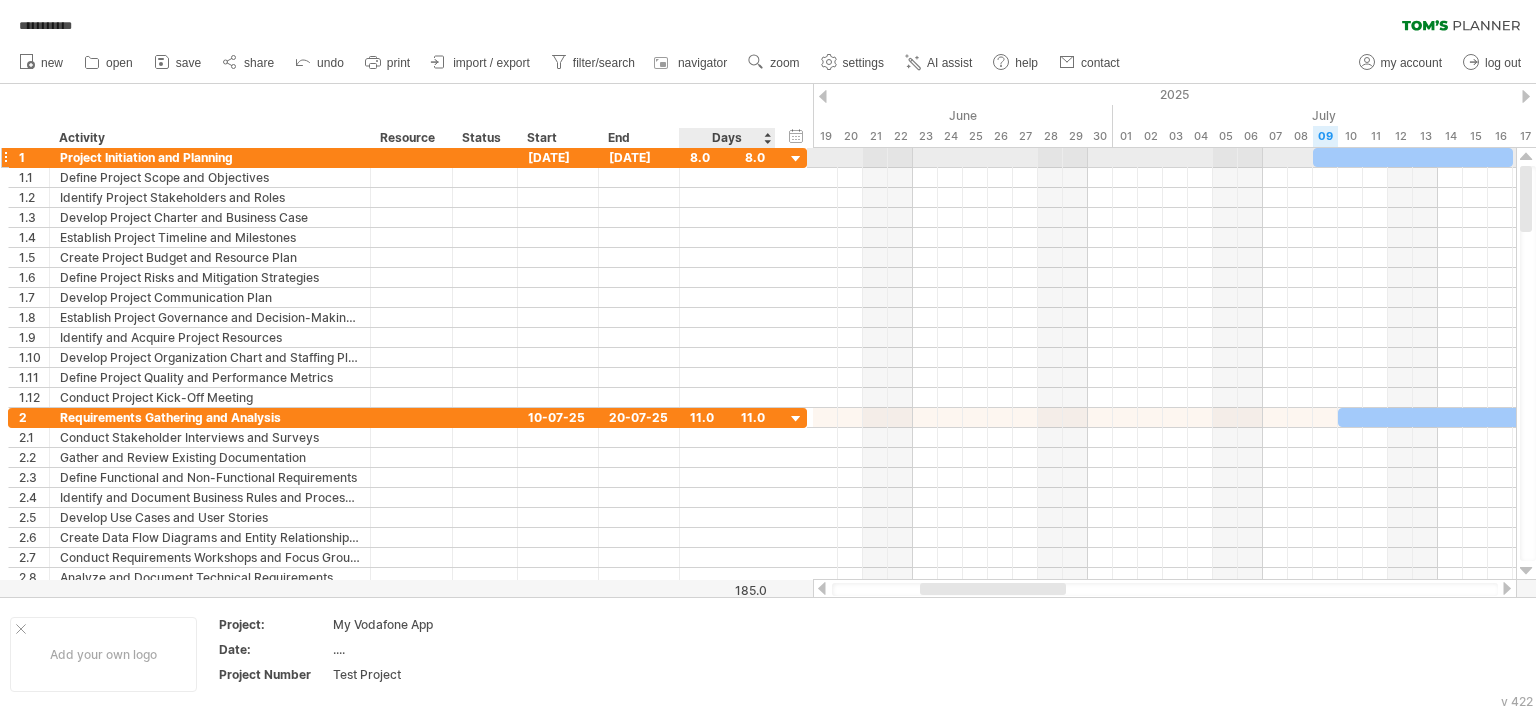 click at bounding box center [796, 159] 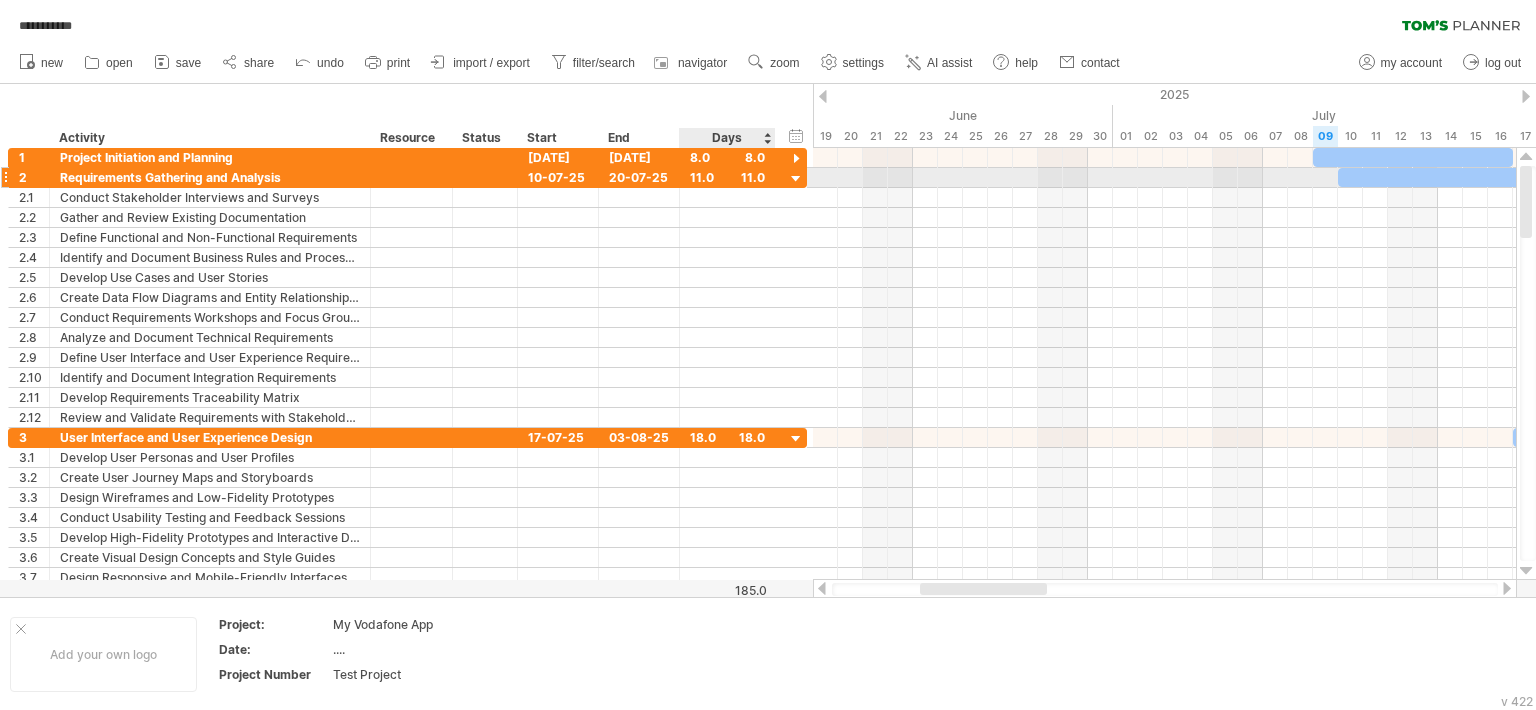 click at bounding box center (796, 179) 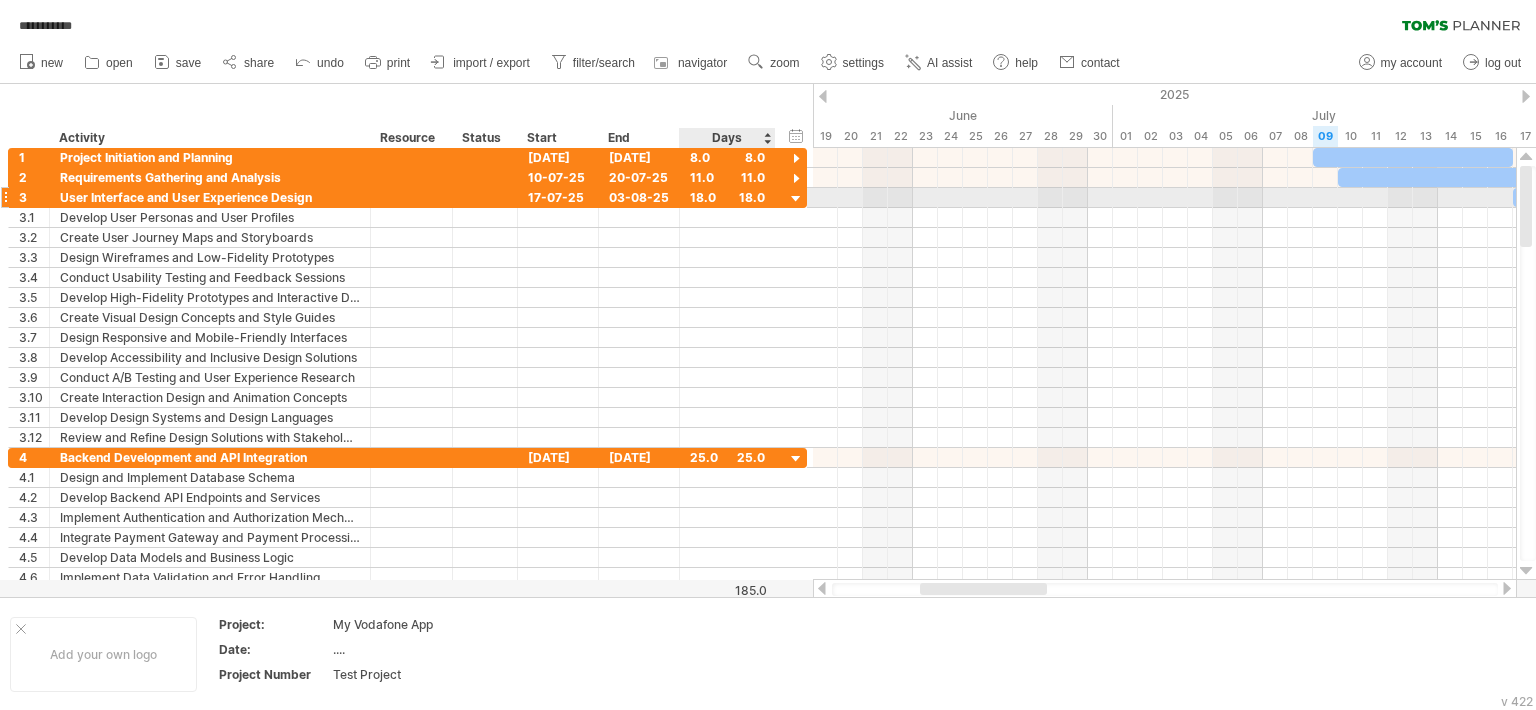 click at bounding box center [796, 199] 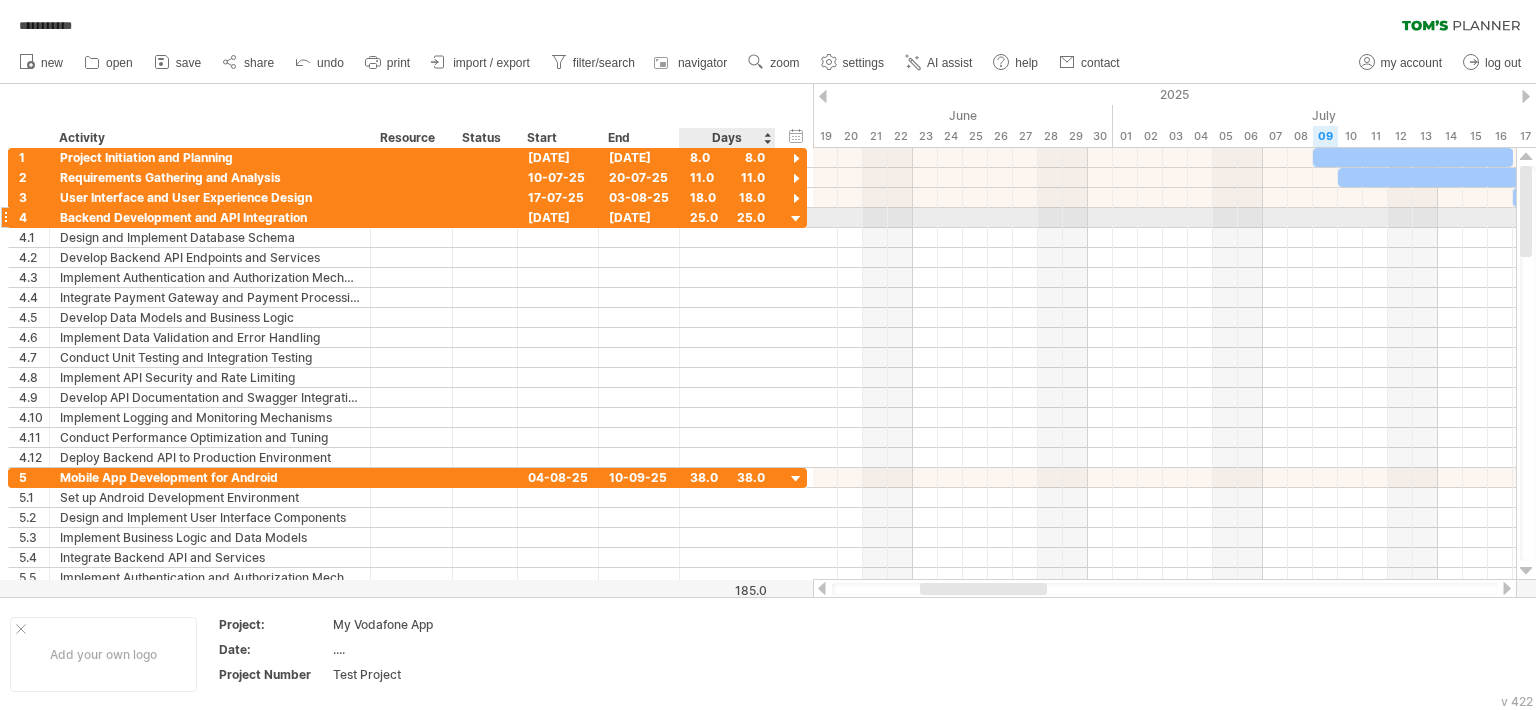 click at bounding box center [796, 219] 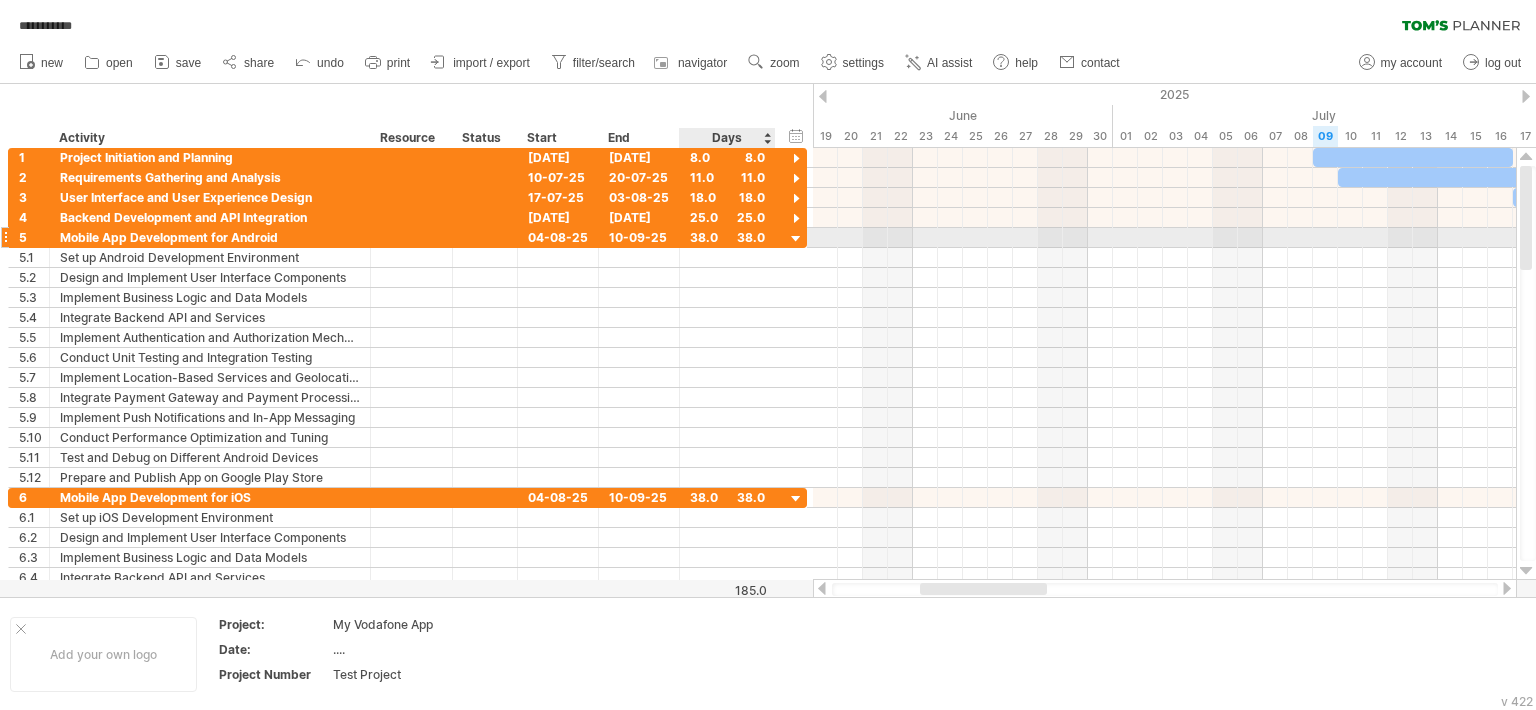 click at bounding box center [796, 239] 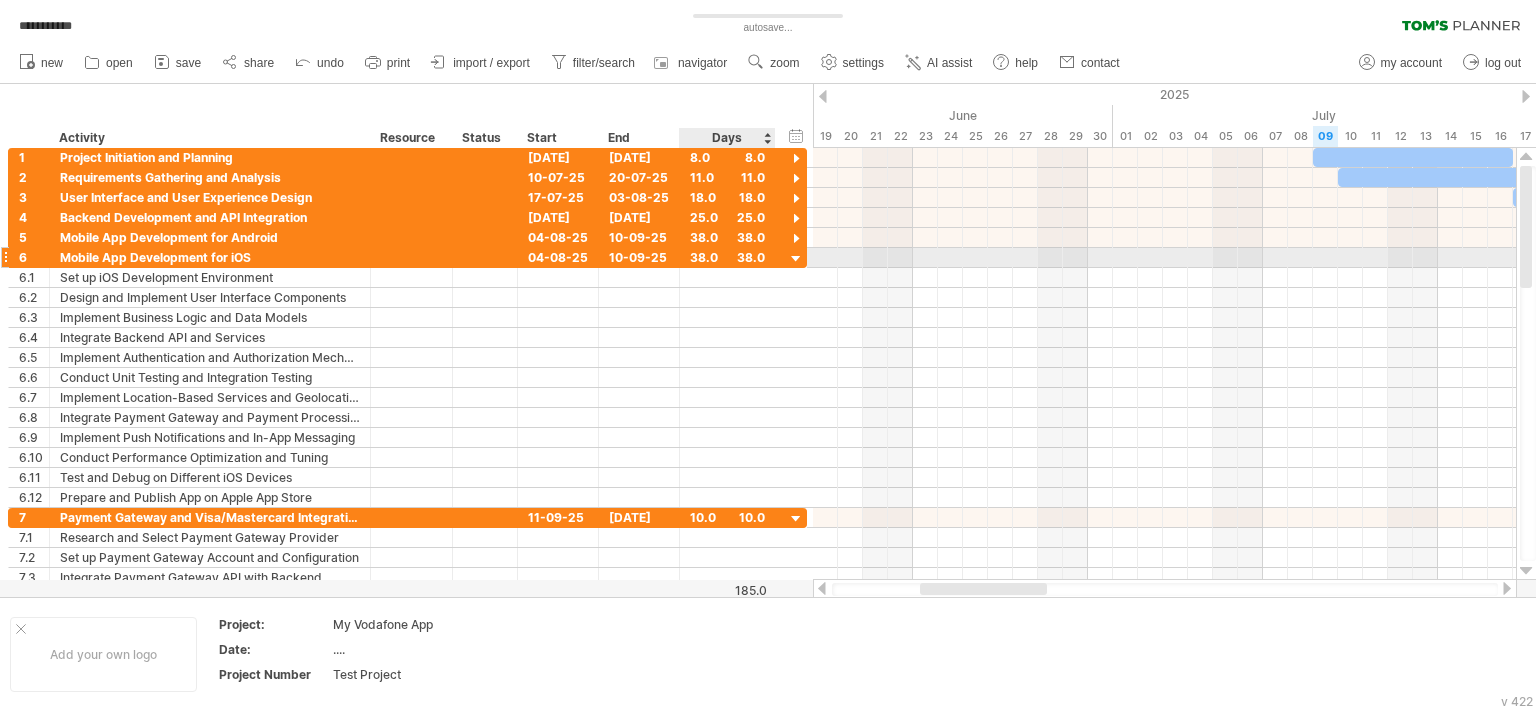 click at bounding box center [796, 259] 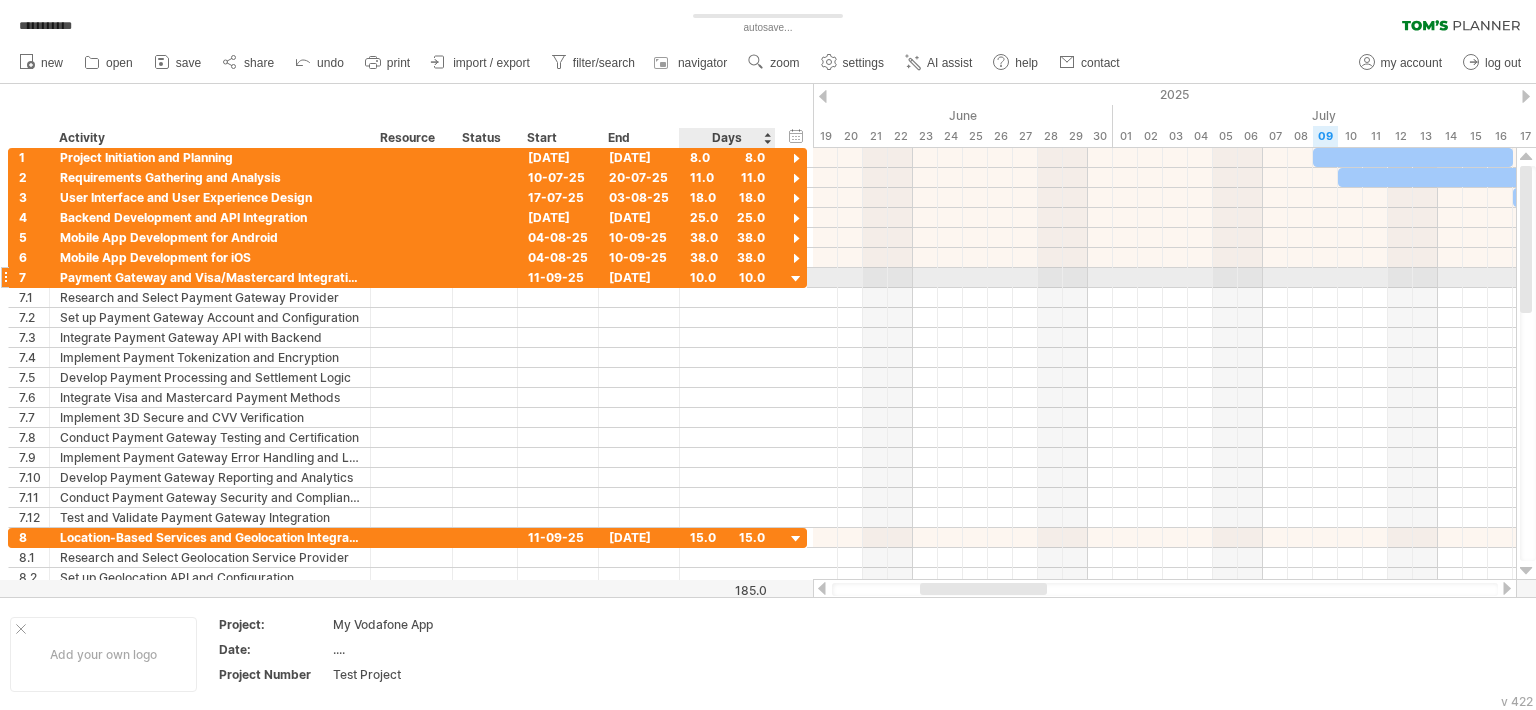 click at bounding box center [796, 279] 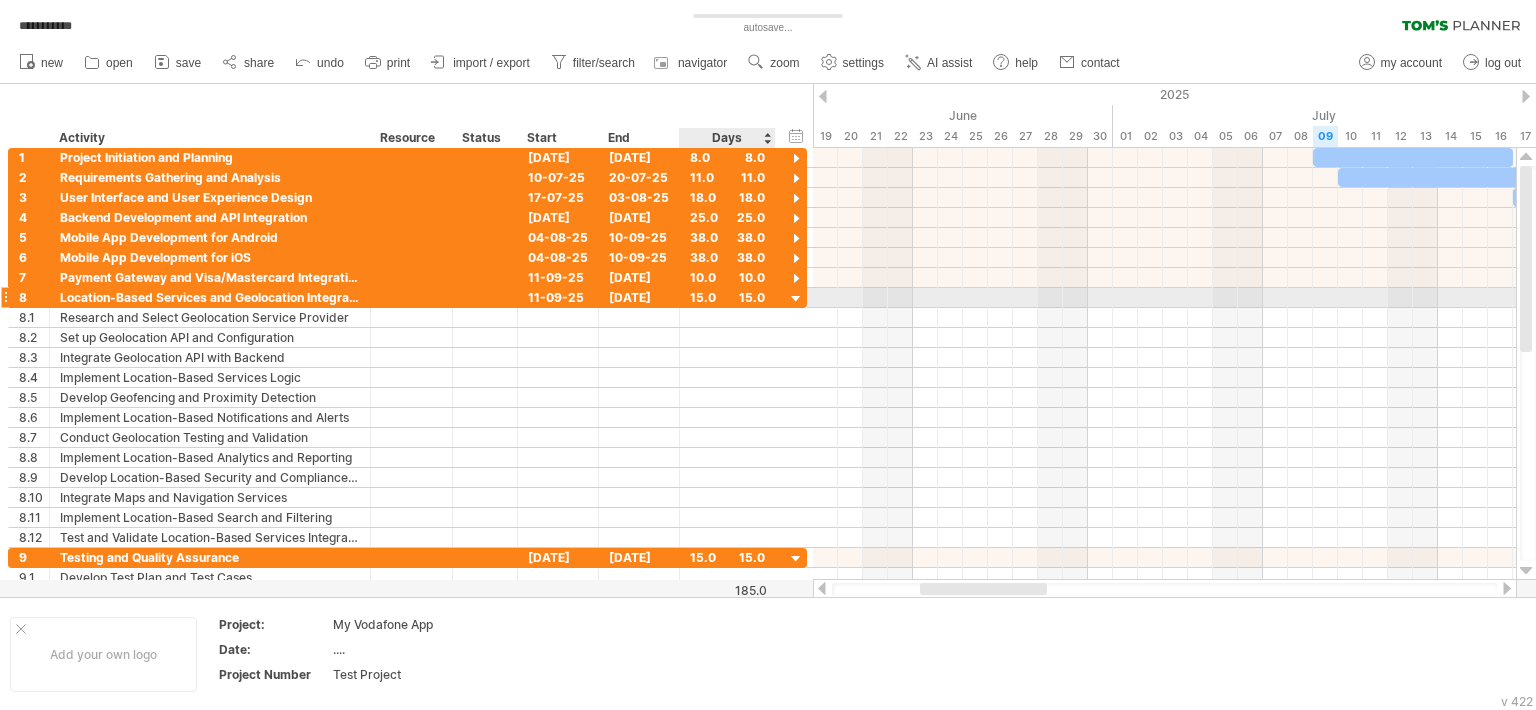 click at bounding box center (796, 299) 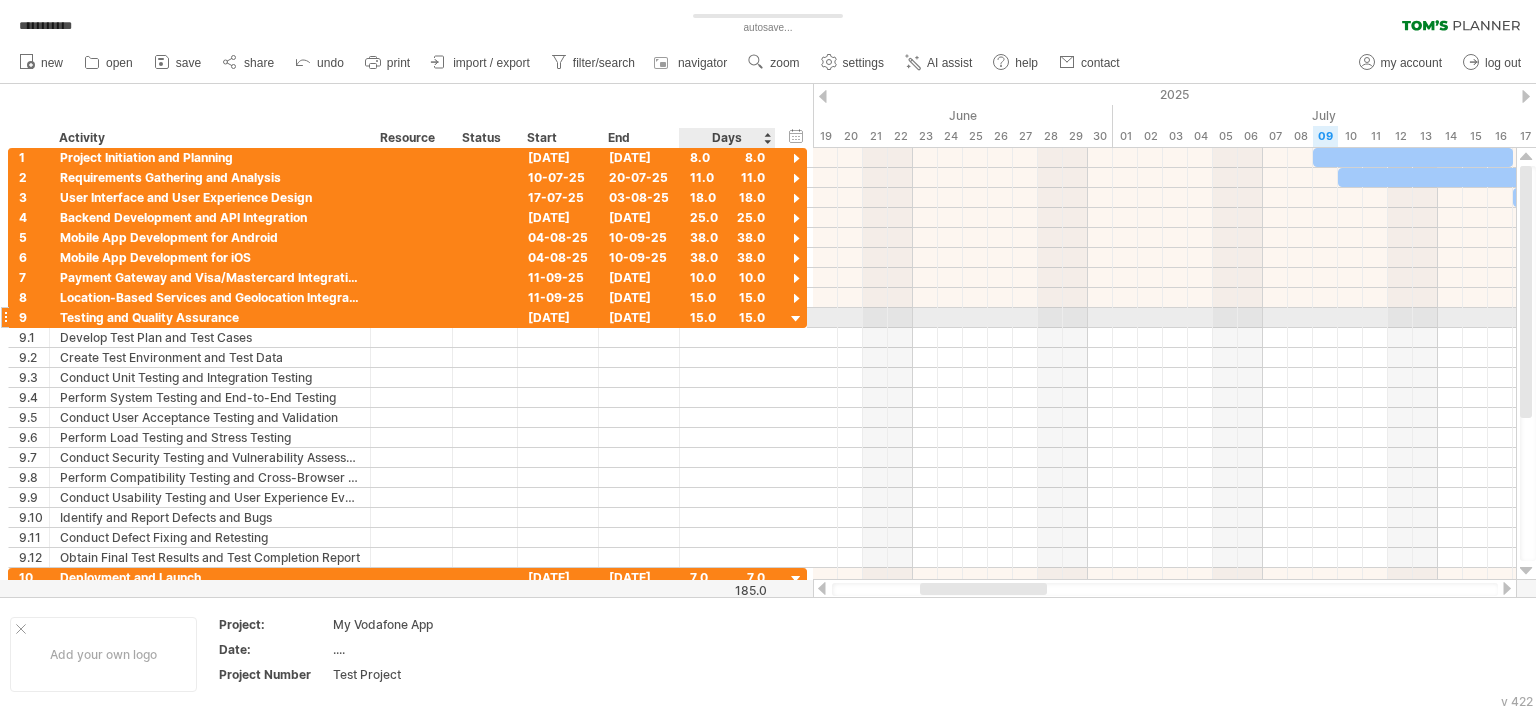 click at bounding box center [796, 319] 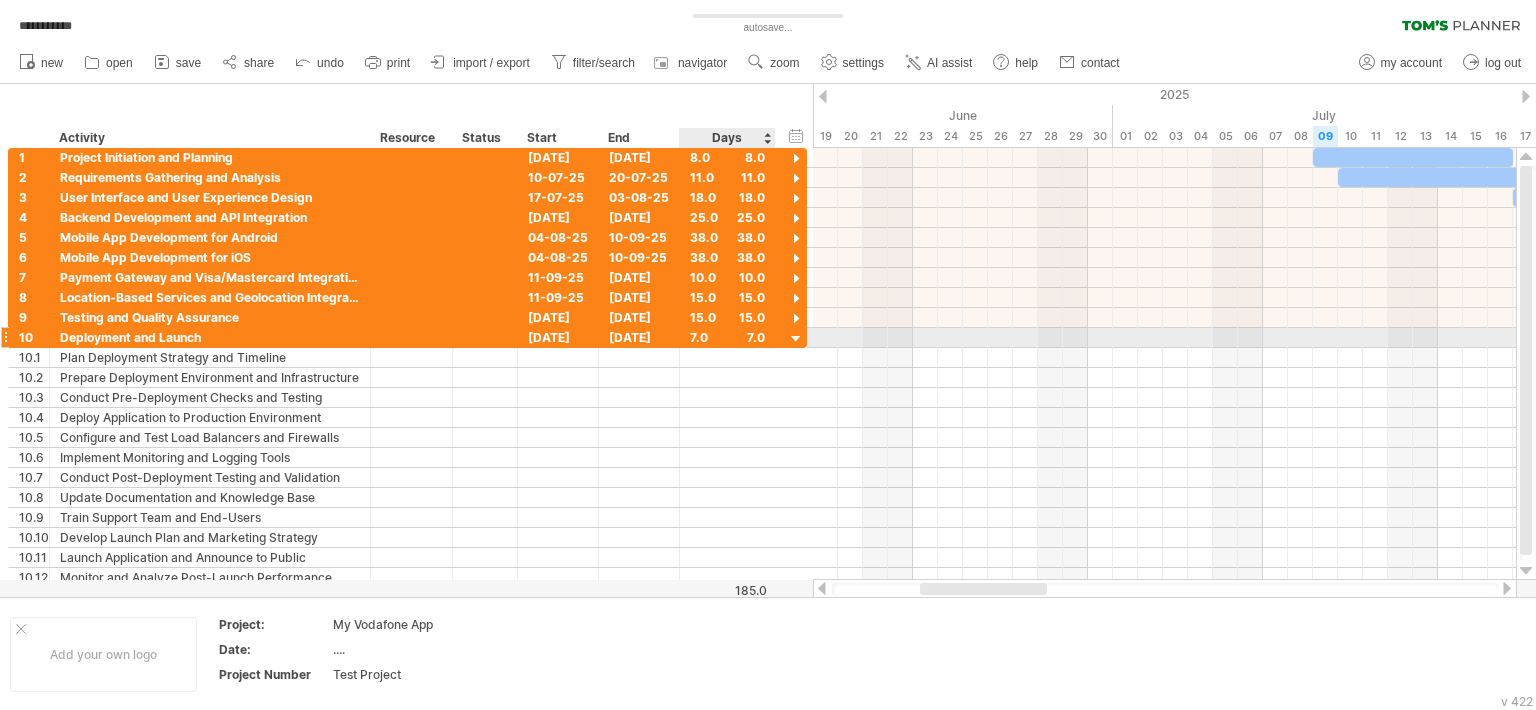 click at bounding box center (796, 339) 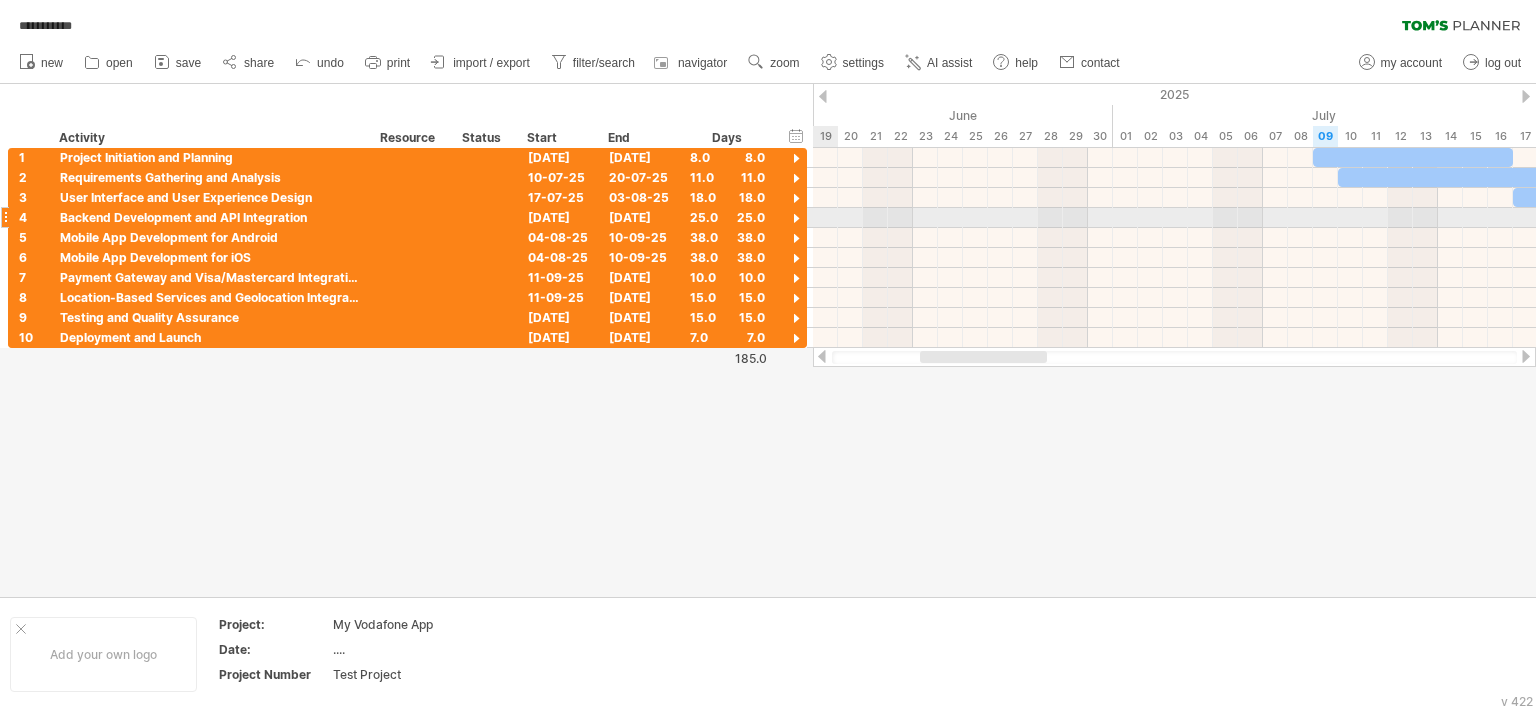 click at bounding box center [796, 219] 